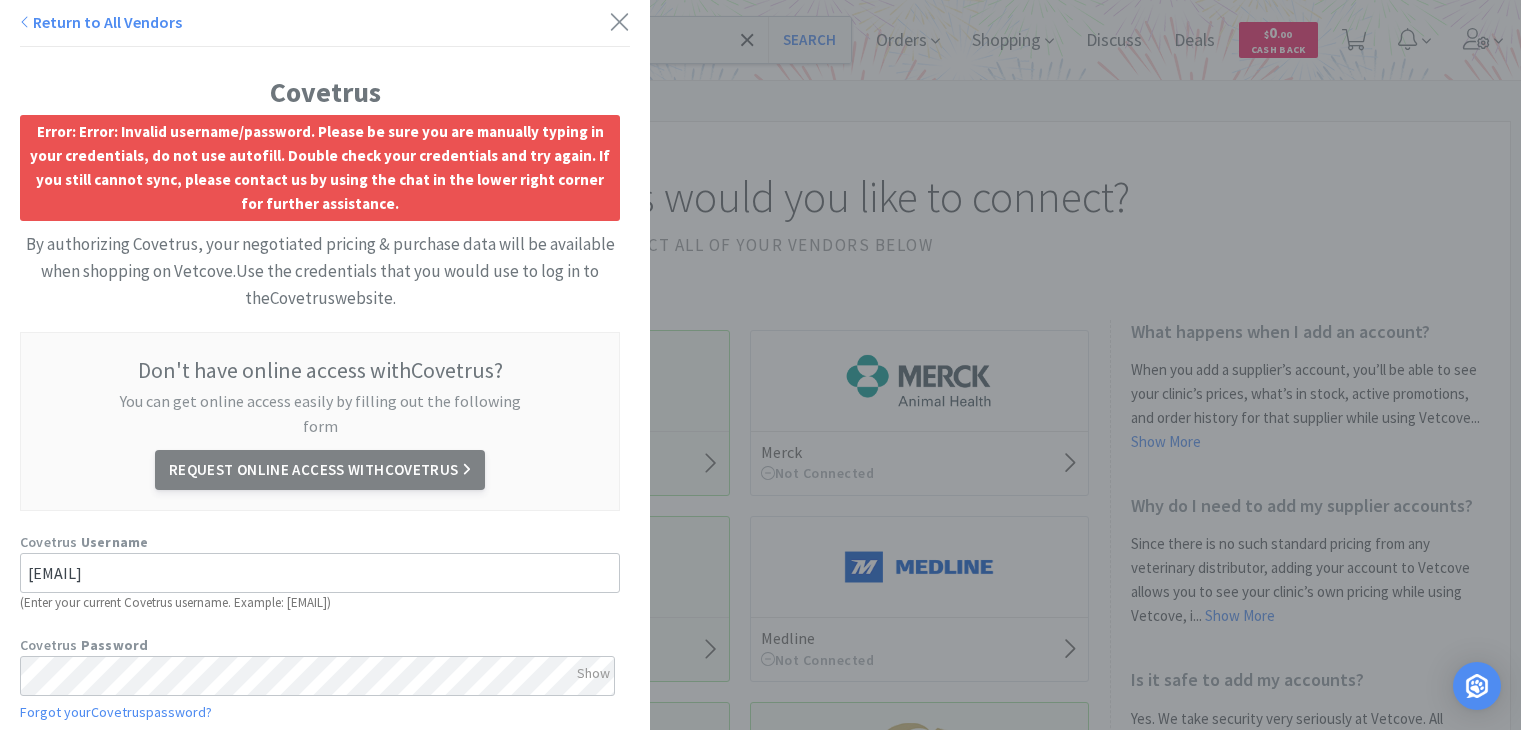 scroll, scrollTop: 0, scrollLeft: 0, axis: both 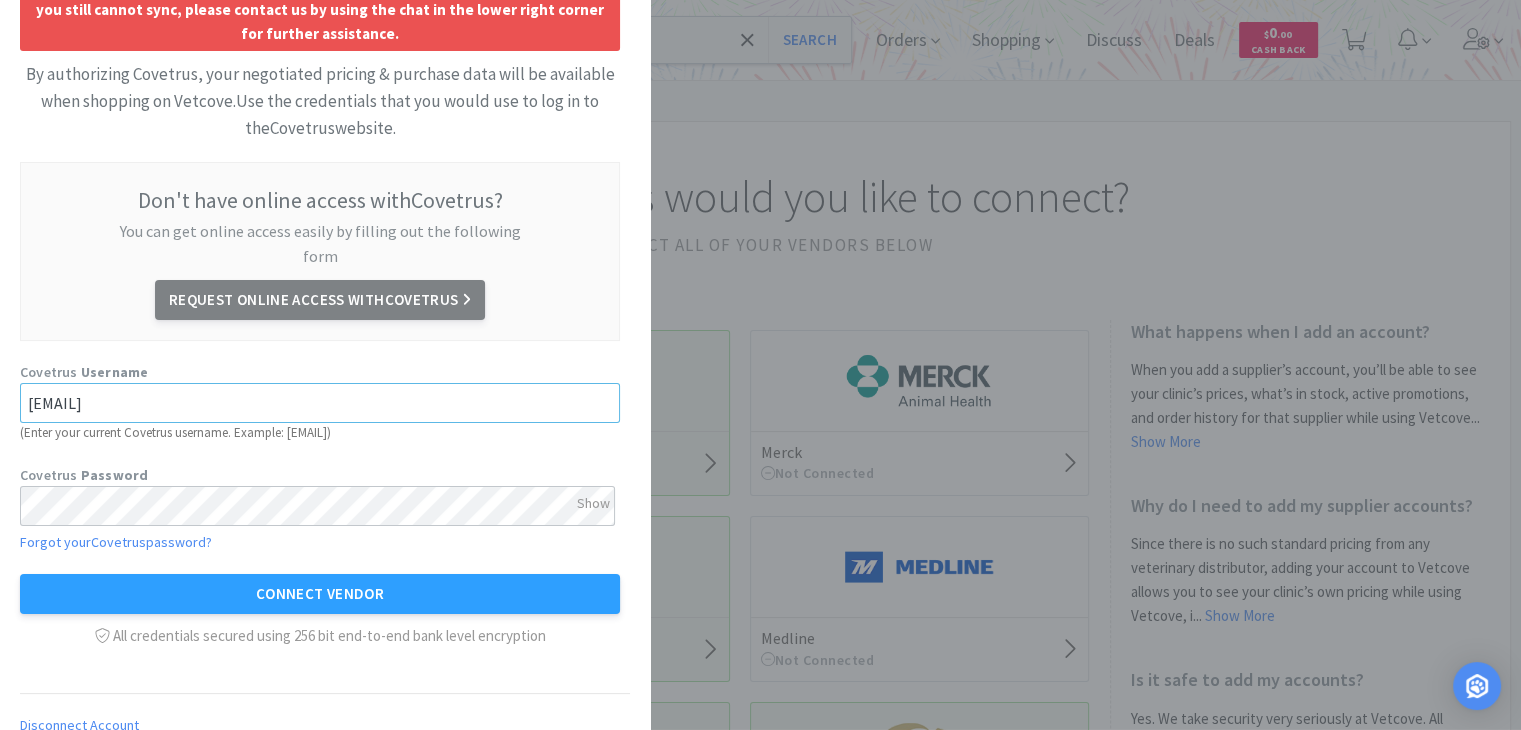 click on "[EMAIL]" at bounding box center (320, 403) 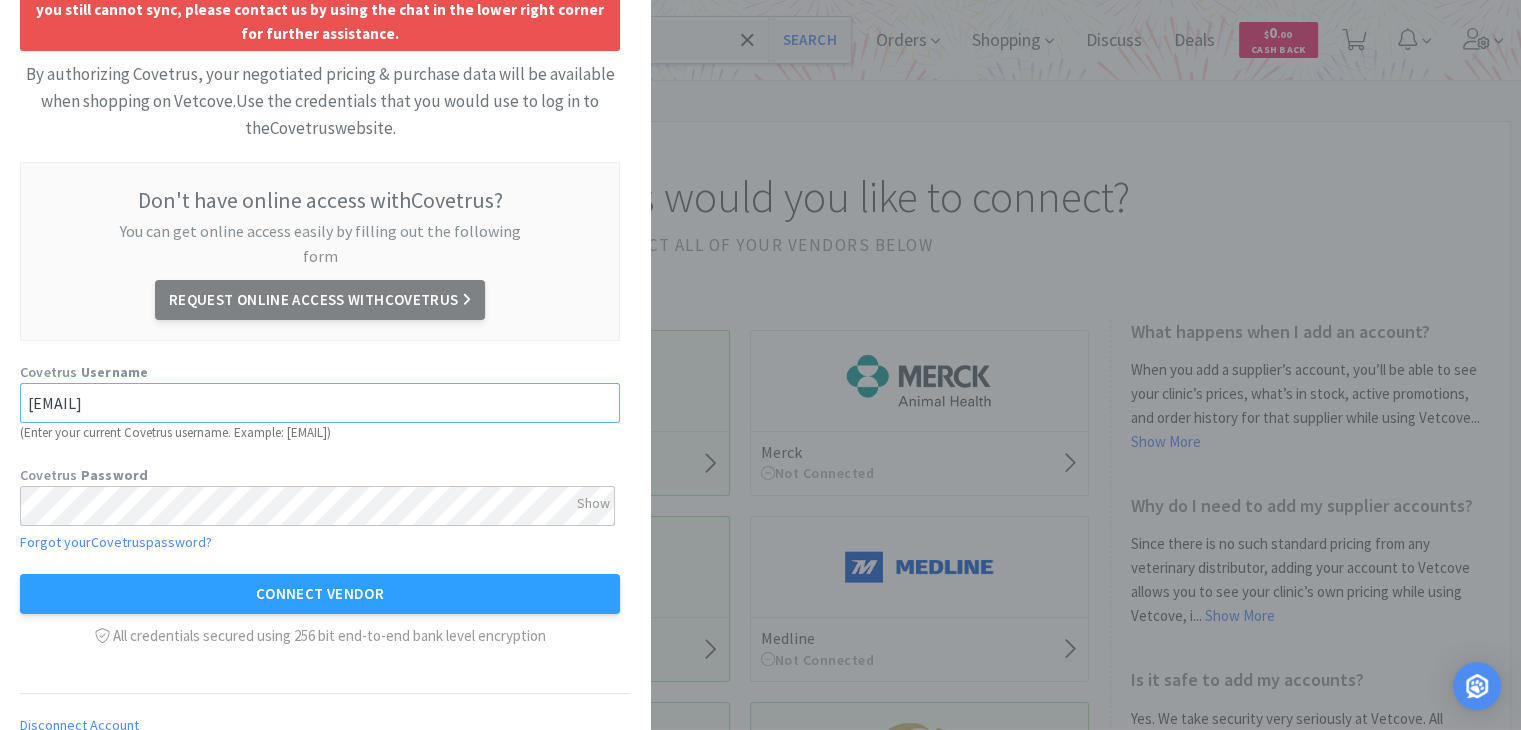 type on "bgravdal@heartlandvetpartners.com" 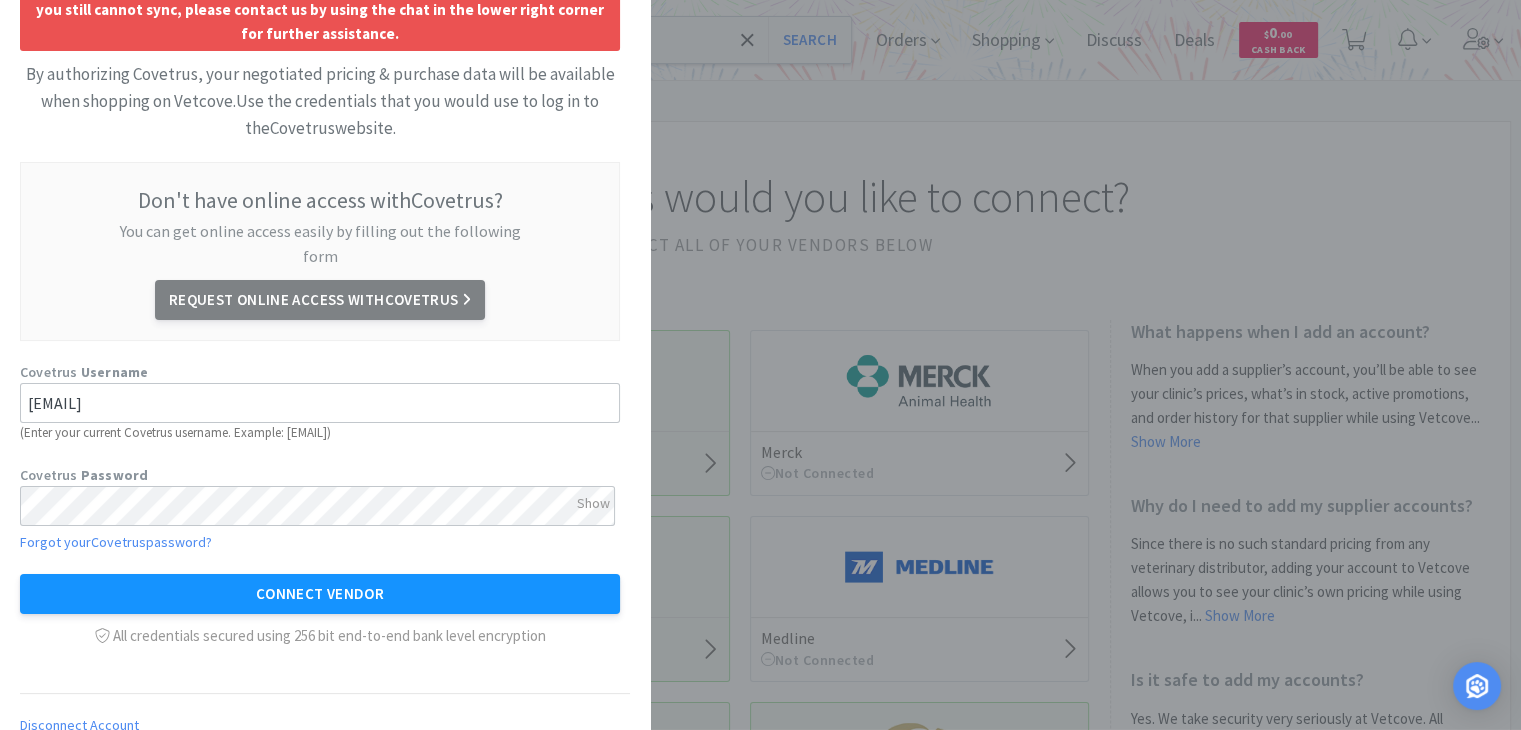 click on "Connect Vendor" at bounding box center [320, 594] 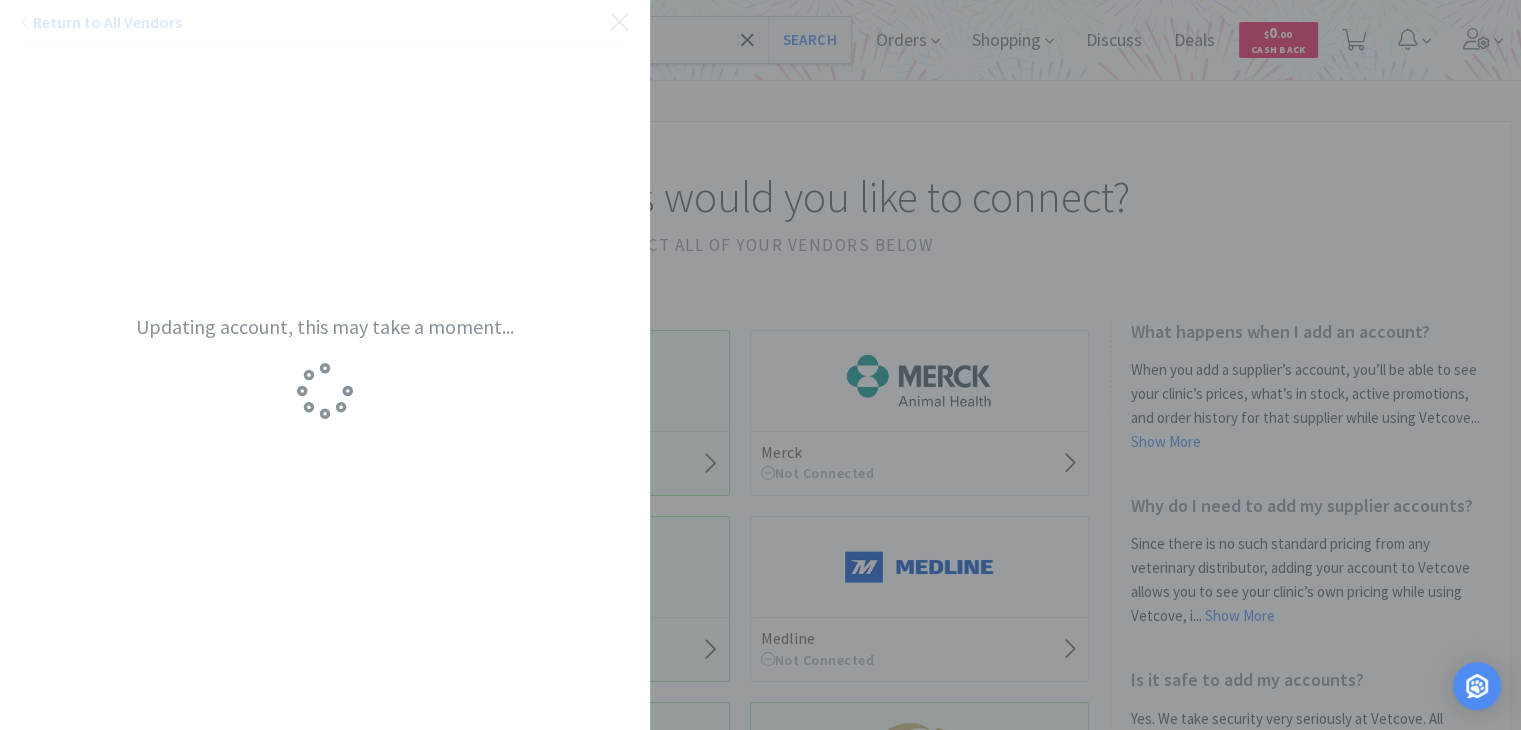scroll, scrollTop: 0, scrollLeft: 0, axis: both 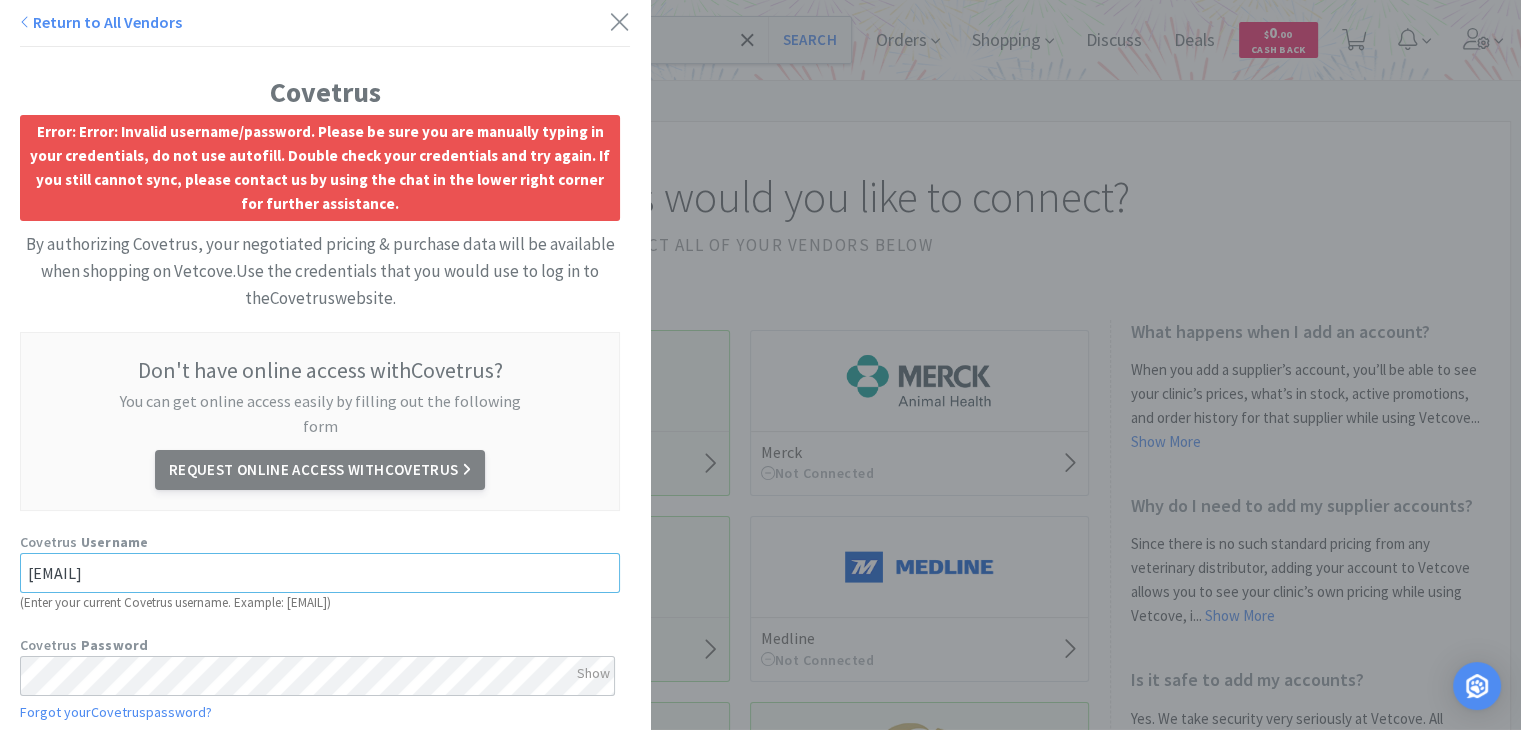 click on "[EMAIL]" at bounding box center (320, 573) 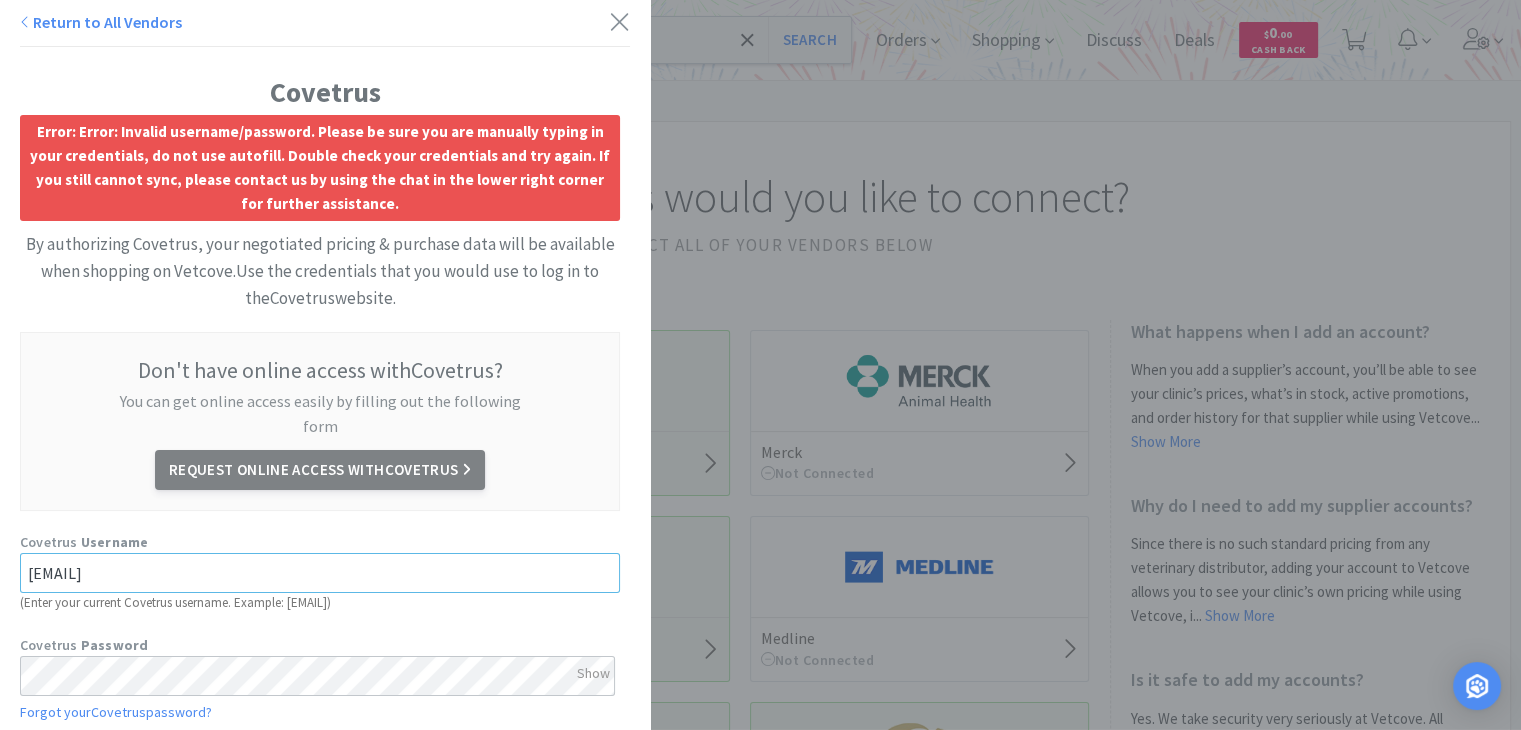 type on "aveofthesaints@heartlandvetpartners.com" 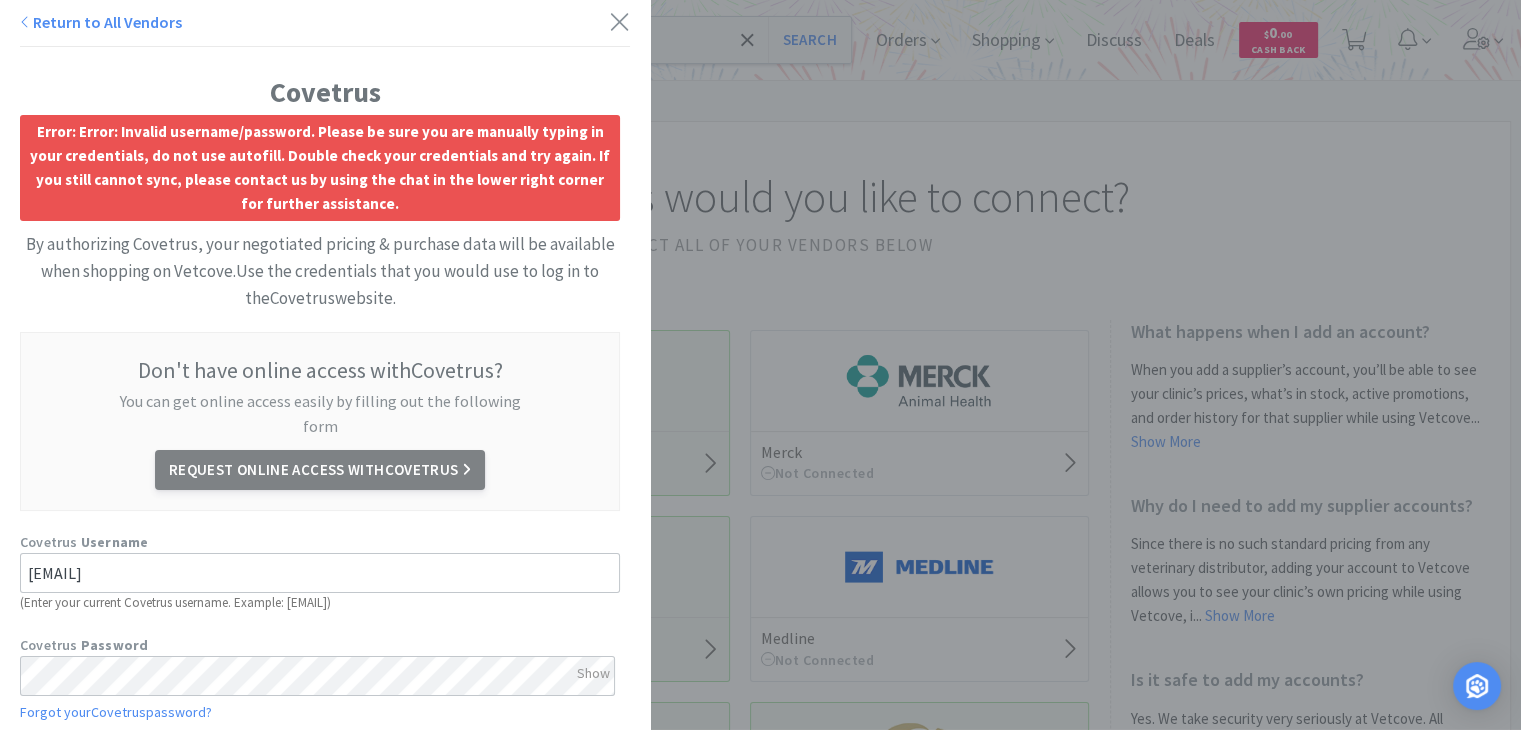 click at bounding box center [619, 22] 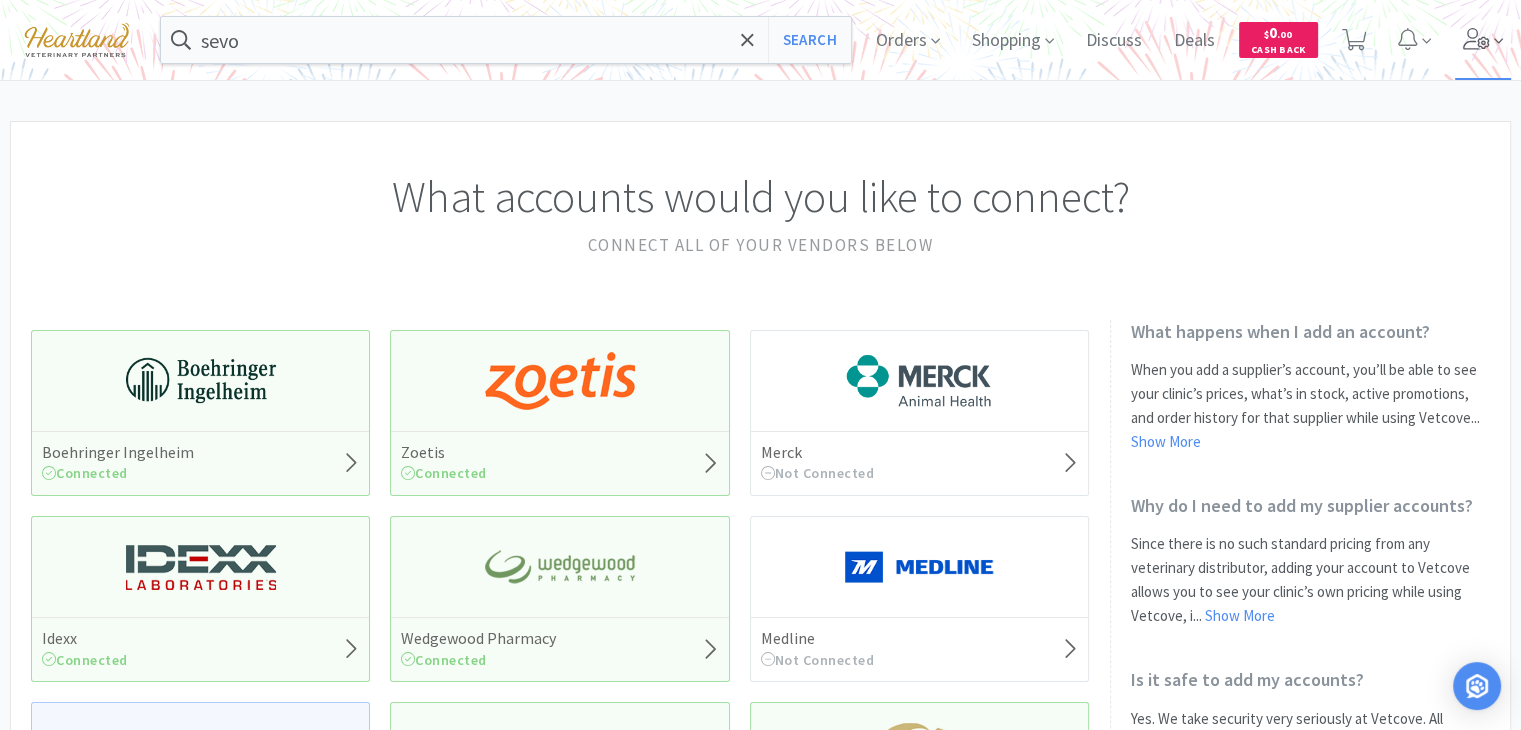 click at bounding box center (1477, 39) 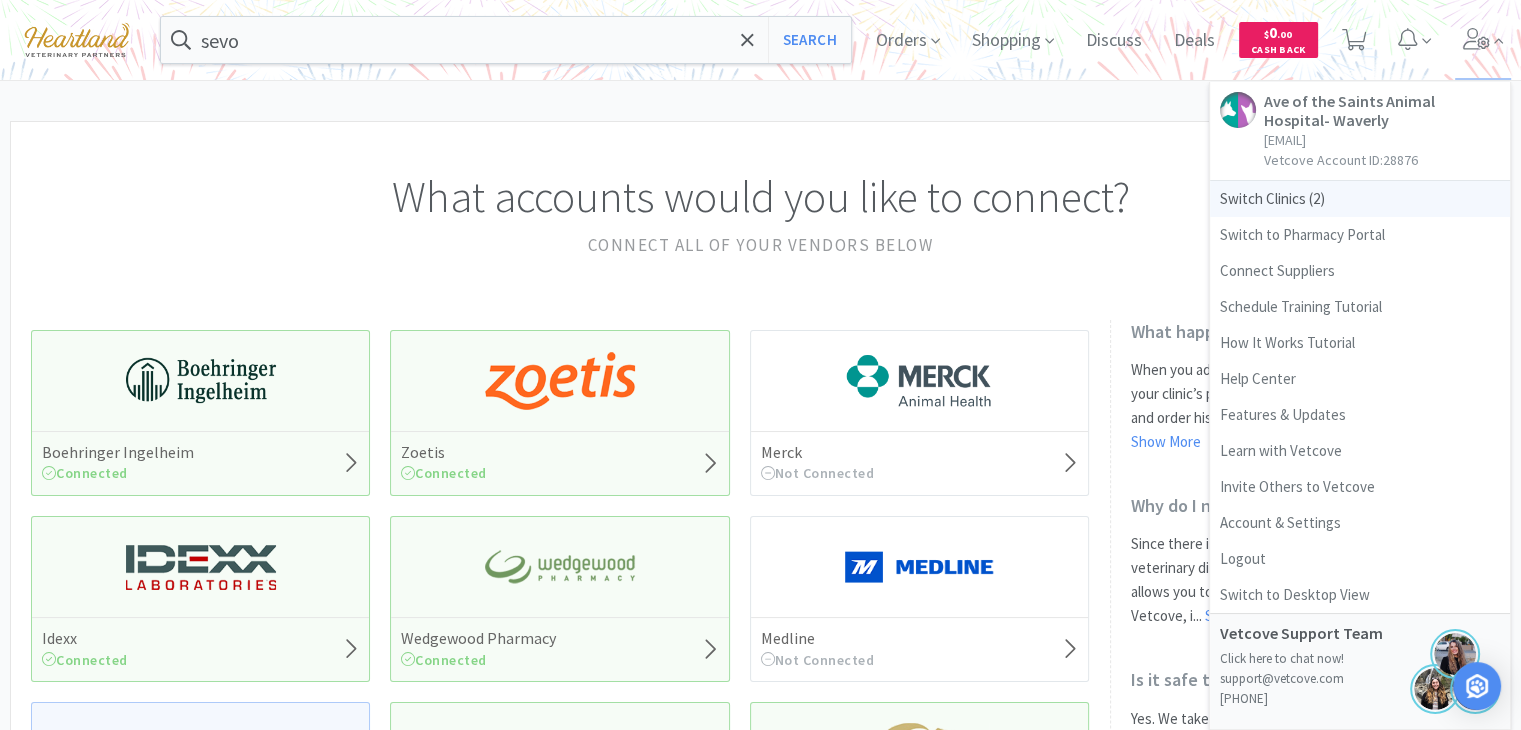 click on "Switch Clinics ( 2 )" at bounding box center (1360, 199) 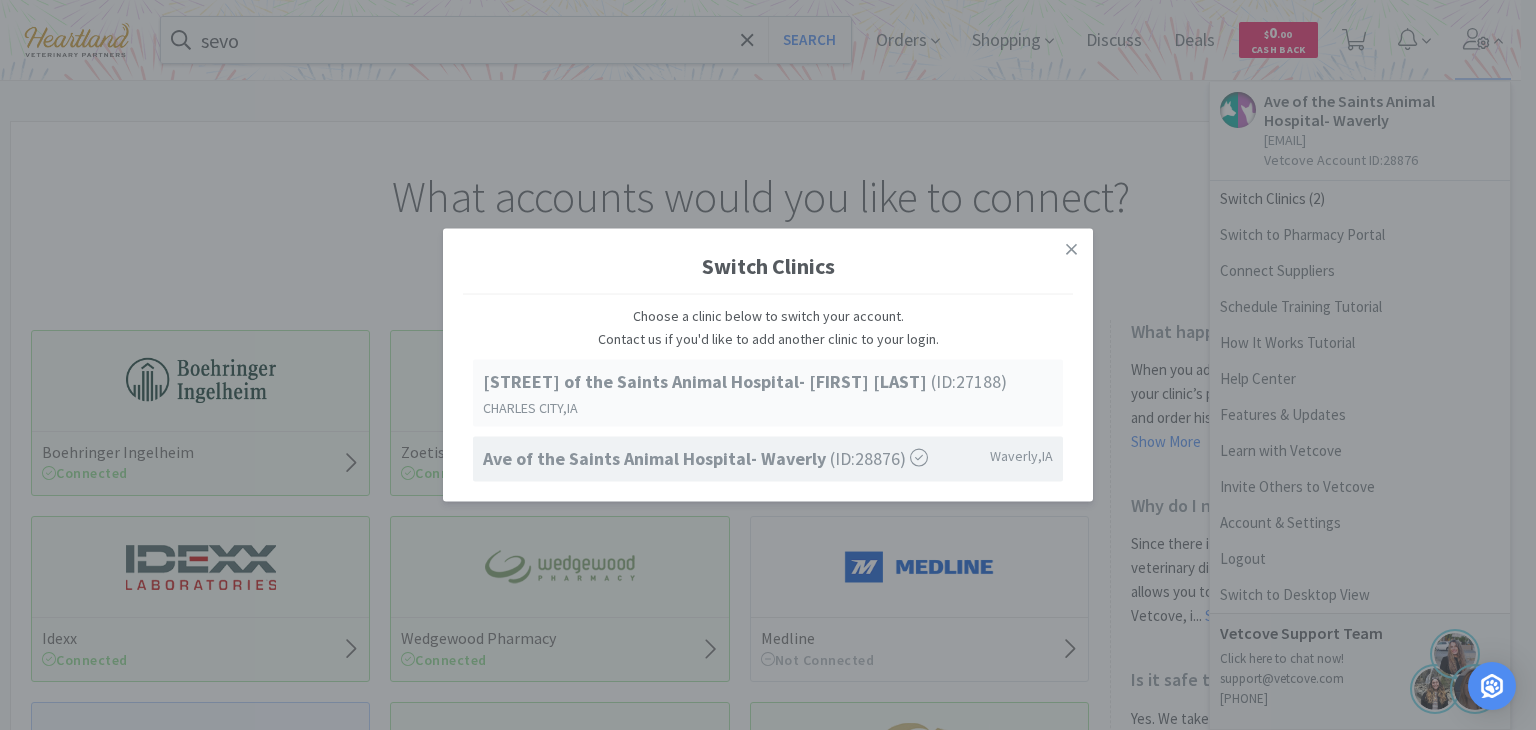 click on "Ave of the Saints Animal Hospital- Charles City" at bounding box center [707, 380] 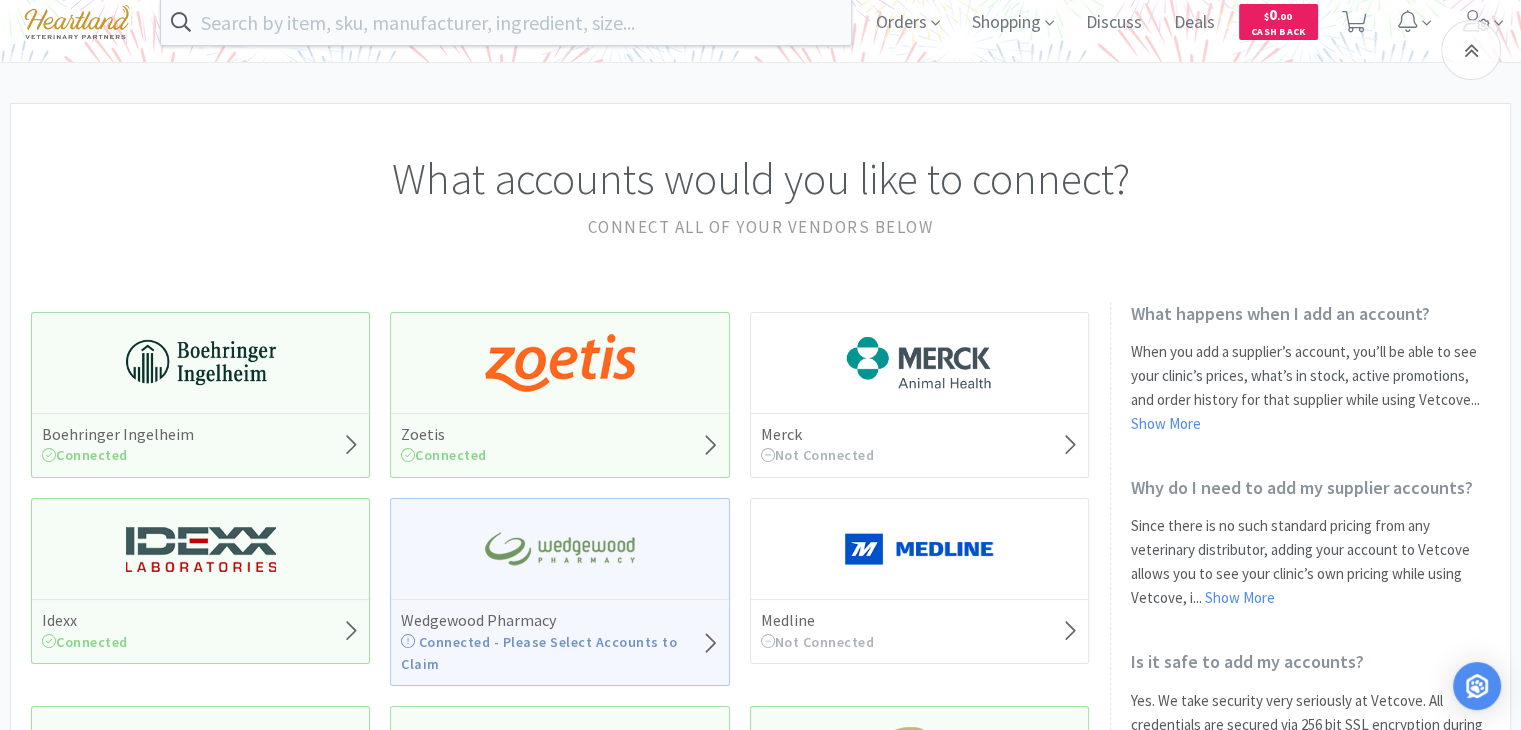 scroll, scrollTop: 0, scrollLeft: 0, axis: both 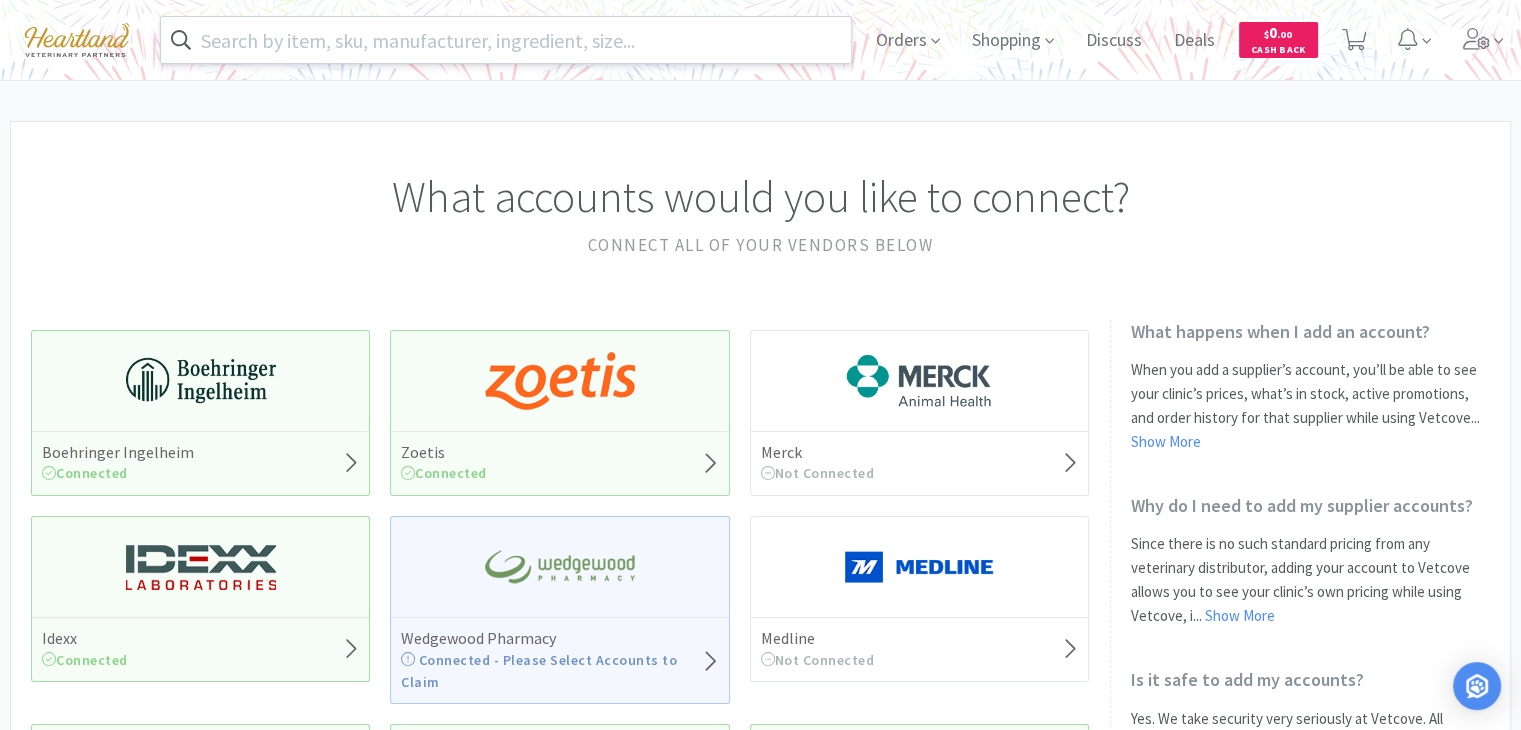 click at bounding box center [506, 40] 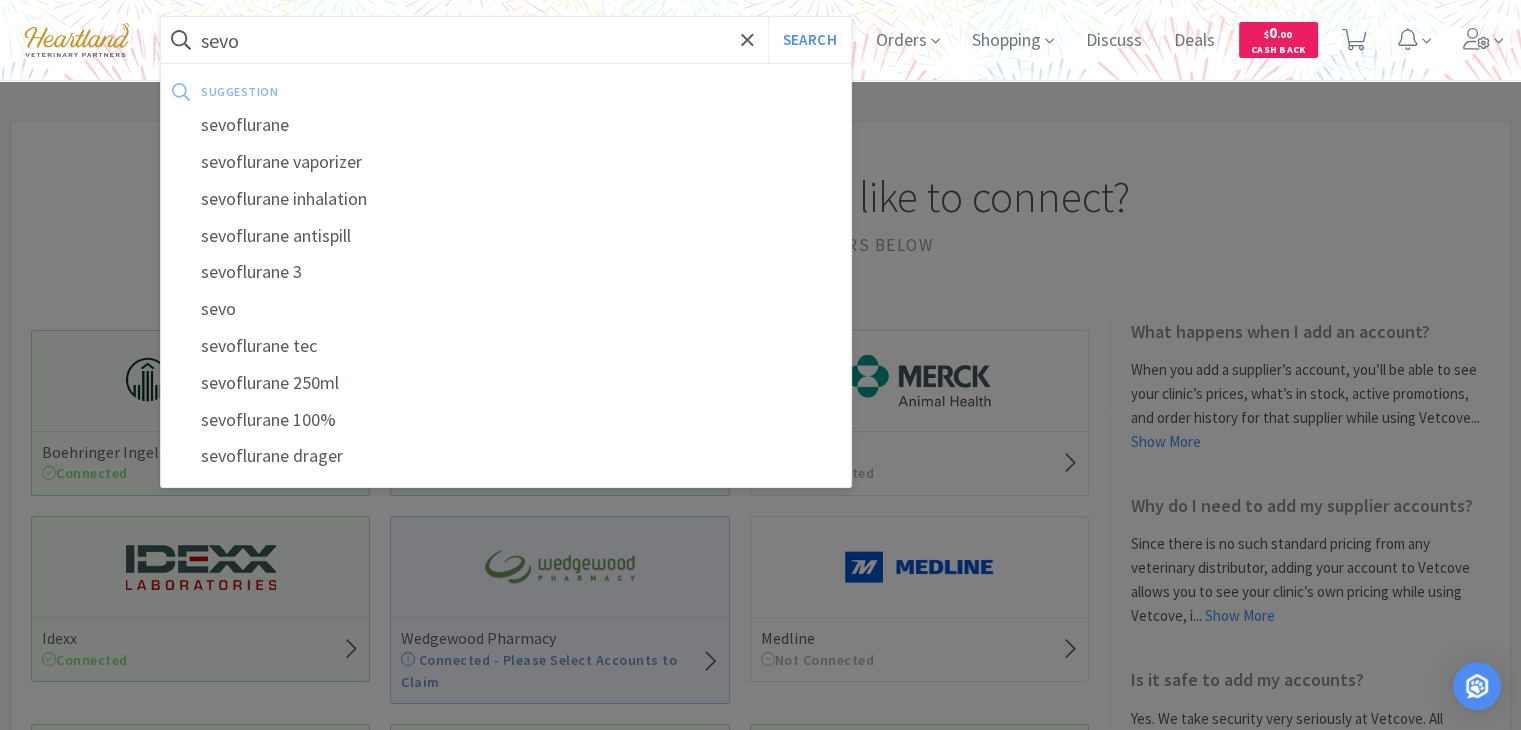 click on "Search" at bounding box center [809, 40] 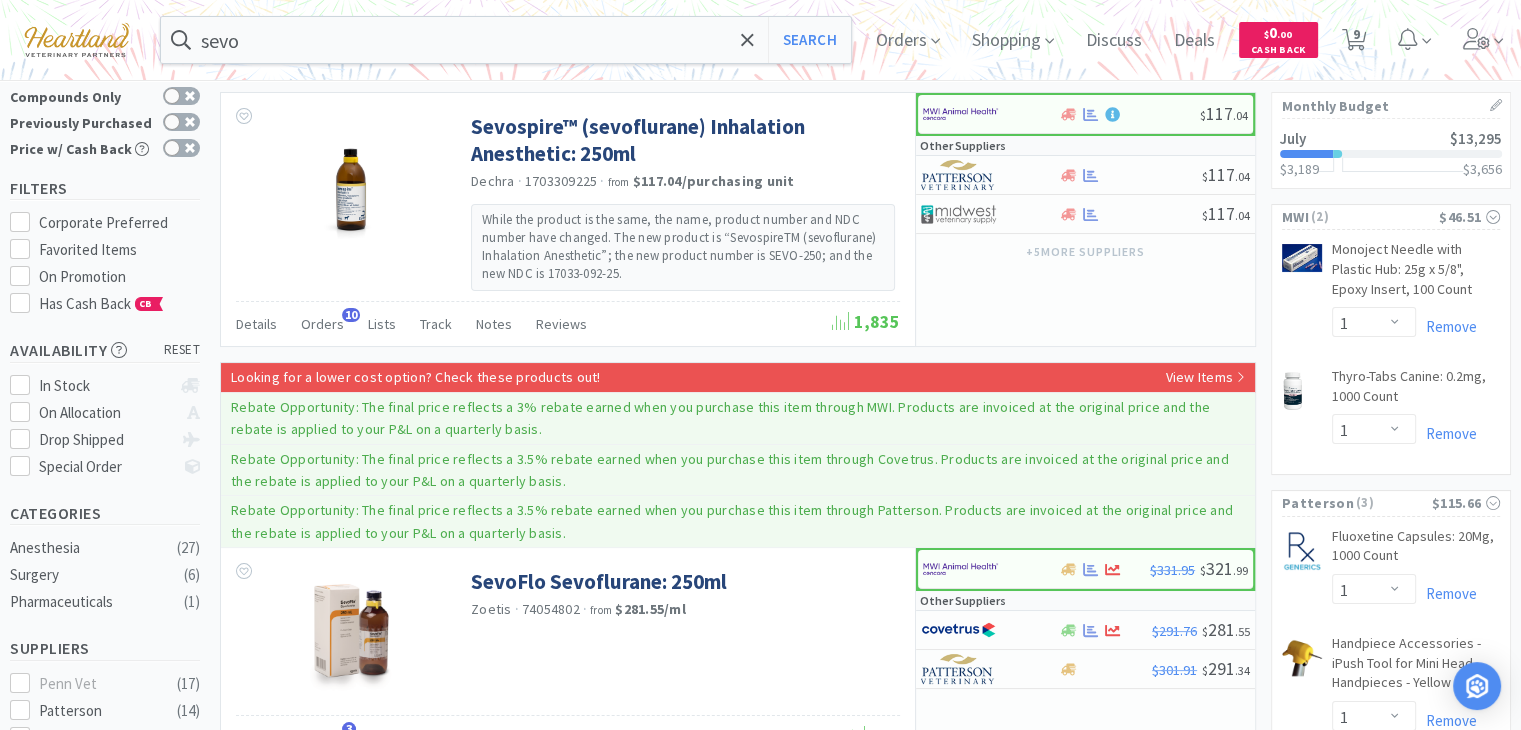 scroll, scrollTop: 100, scrollLeft: 0, axis: vertical 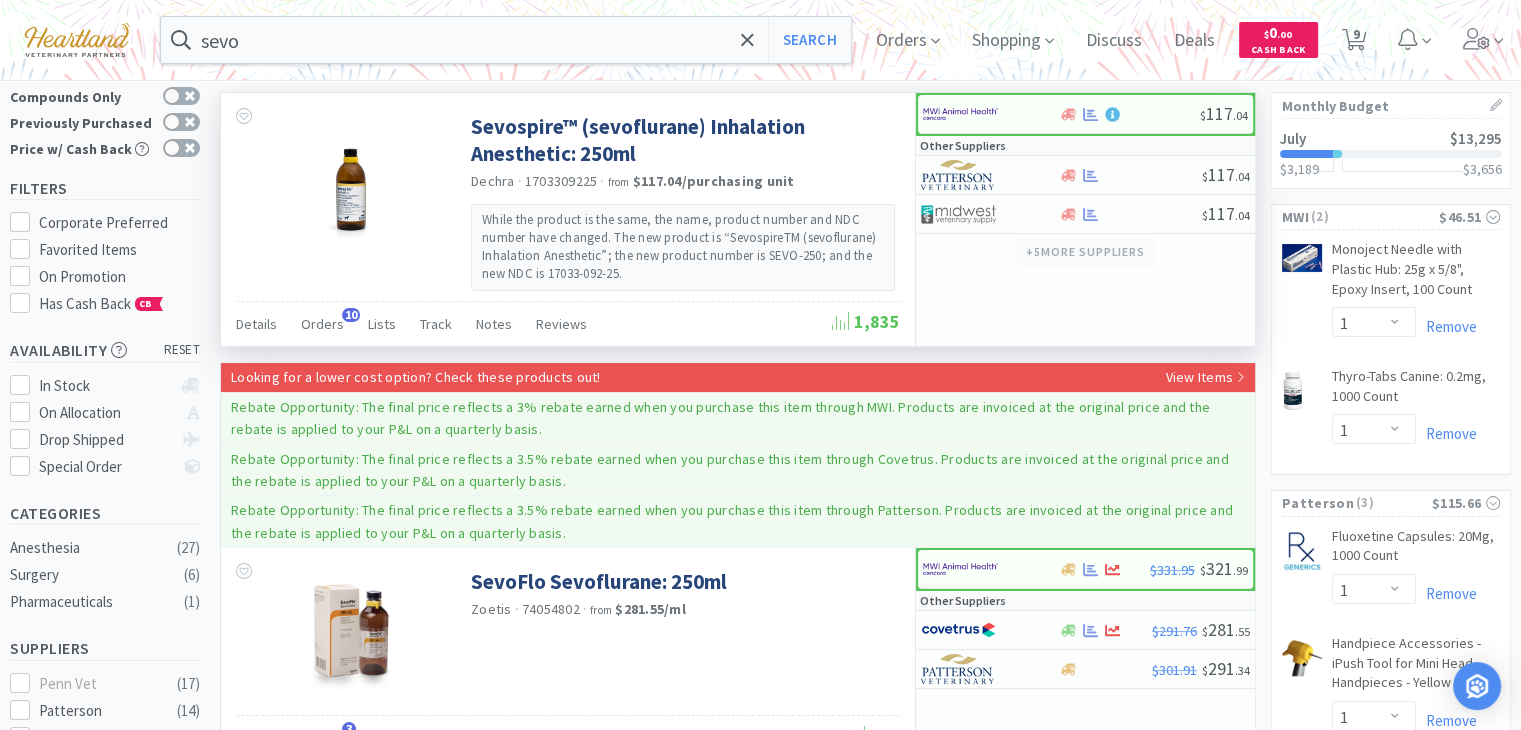click on "+  5  more supplier s" at bounding box center (1085, 252) 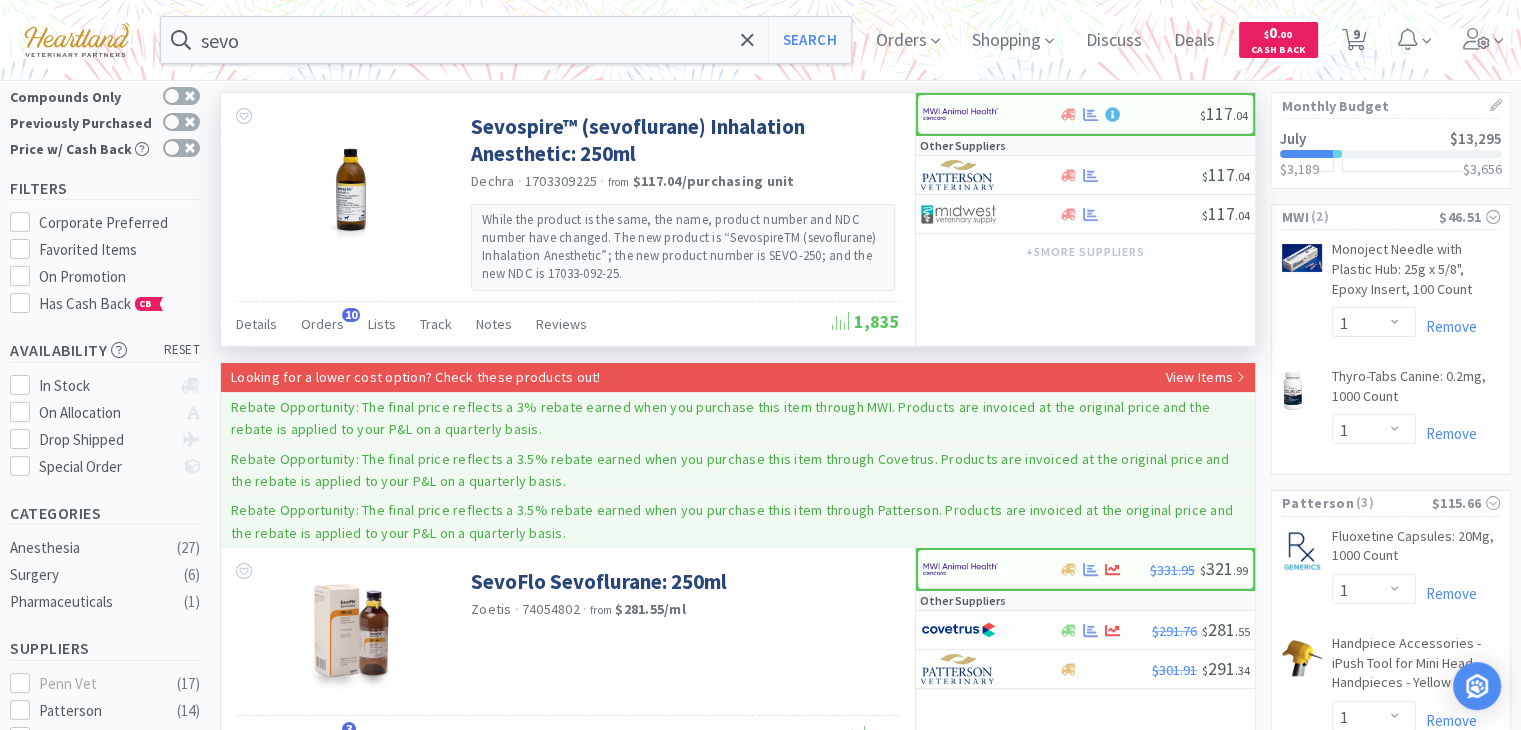 click on "Sevospire™ (sevoflurane) Inhalation Anesthetic: 250ml Dechra · 1703309225 · from     $117.04 / purchasing unit   While the product is the same, the name, product number and NDC number have changed. The new product is “SevospireTM (sevoflurane) Inhalation Anesthetic”; the new product number is SEVO-250; and the new NDC is 17033-092-25." at bounding box center [568, 197] 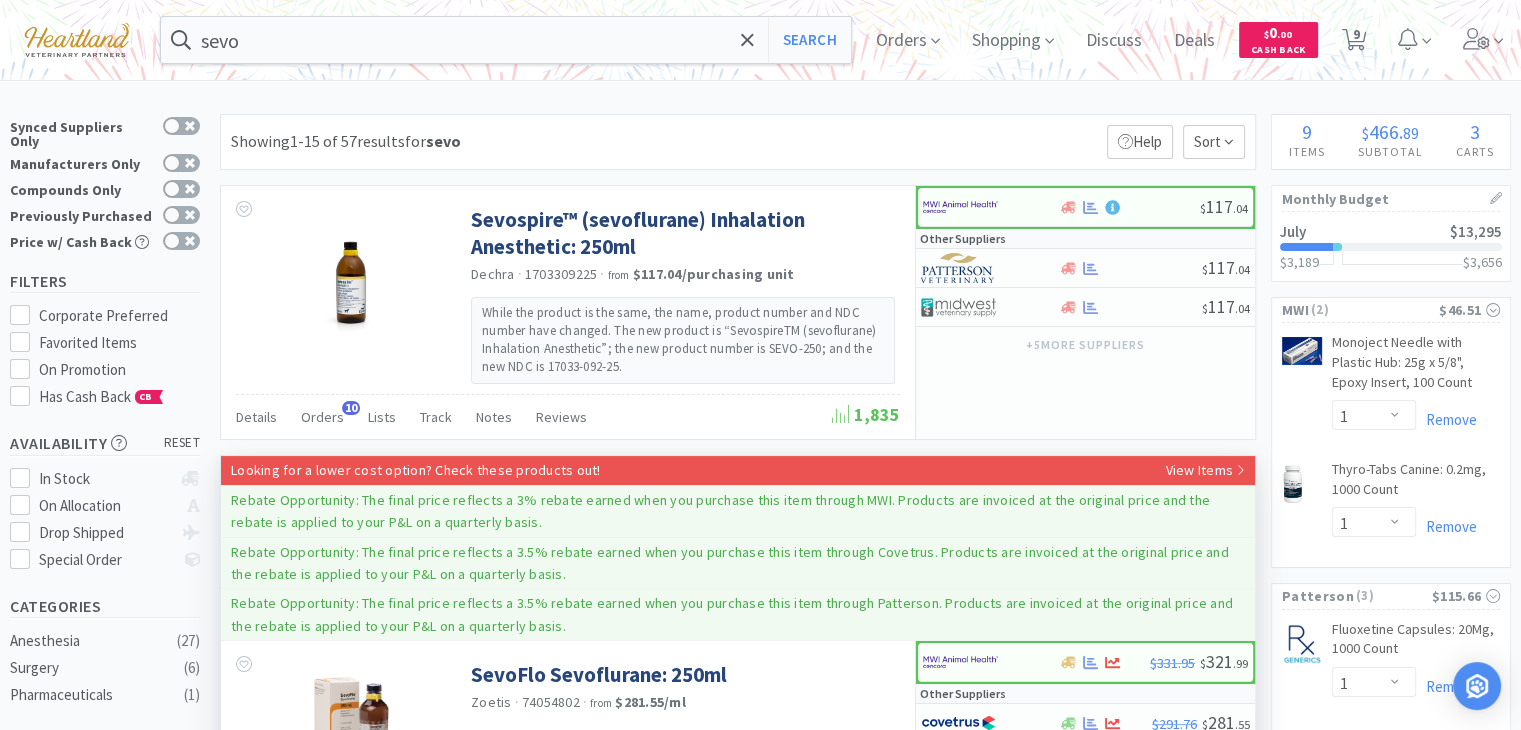 scroll, scrollTop: 0, scrollLeft: 0, axis: both 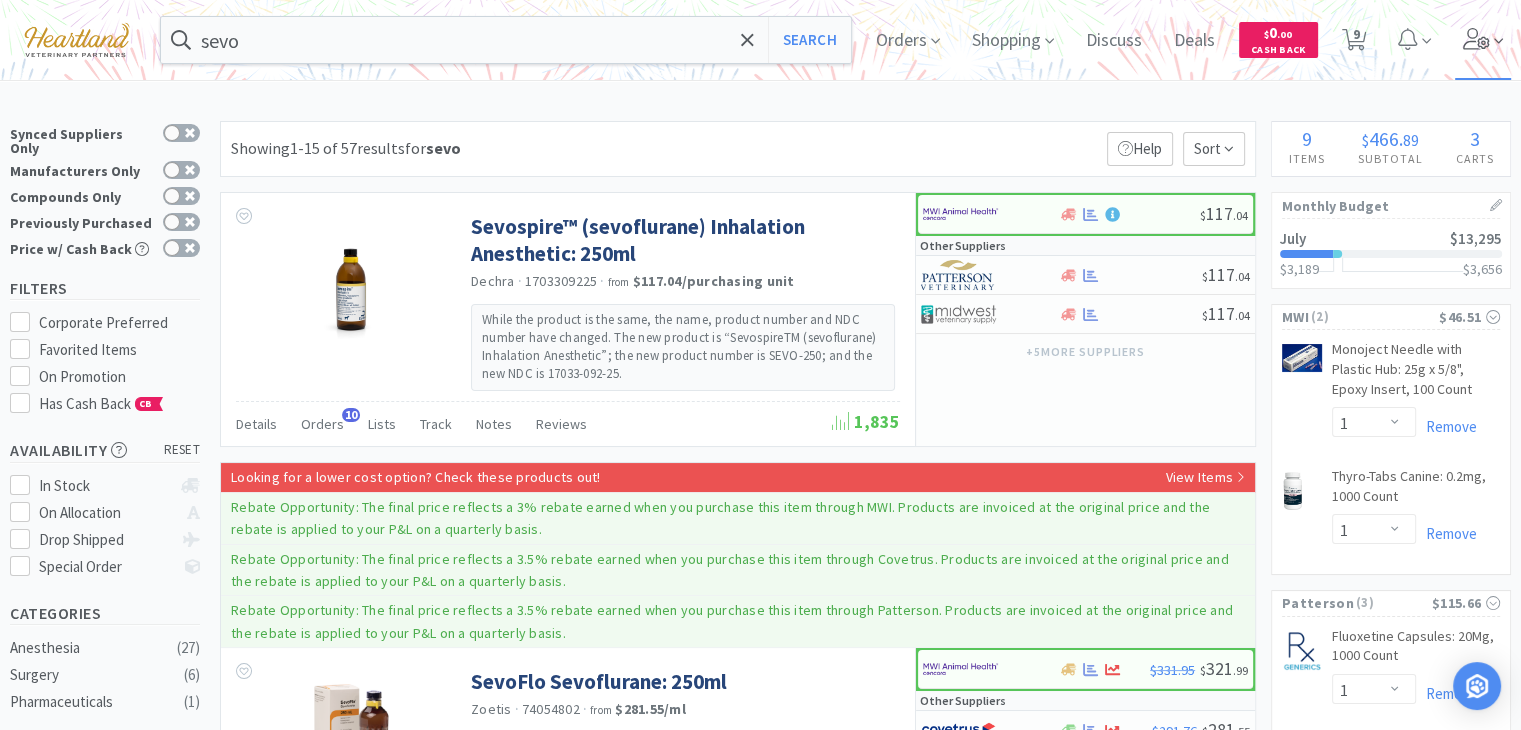 click at bounding box center [1477, 39] 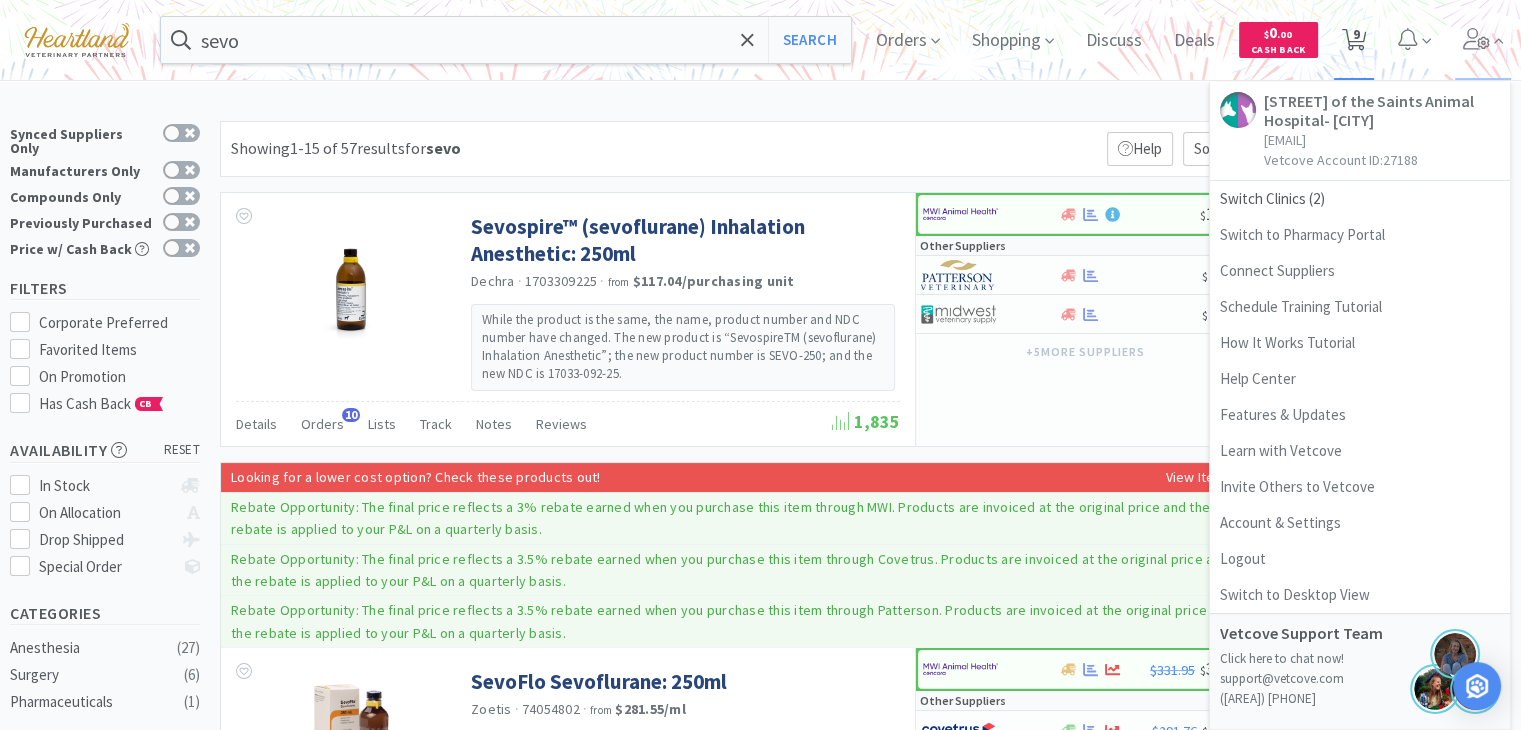 click at bounding box center [1354, 40] 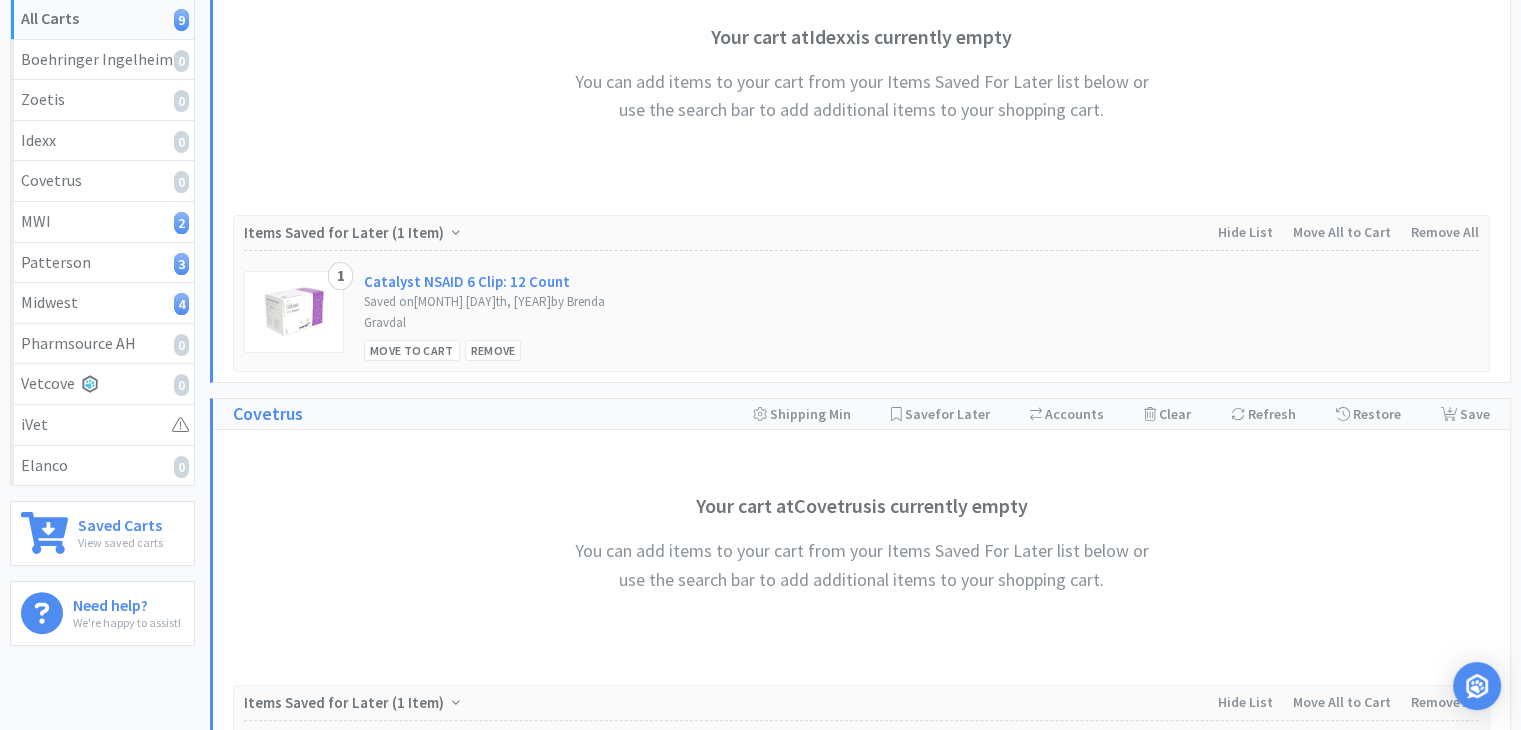 scroll, scrollTop: 0, scrollLeft: 0, axis: both 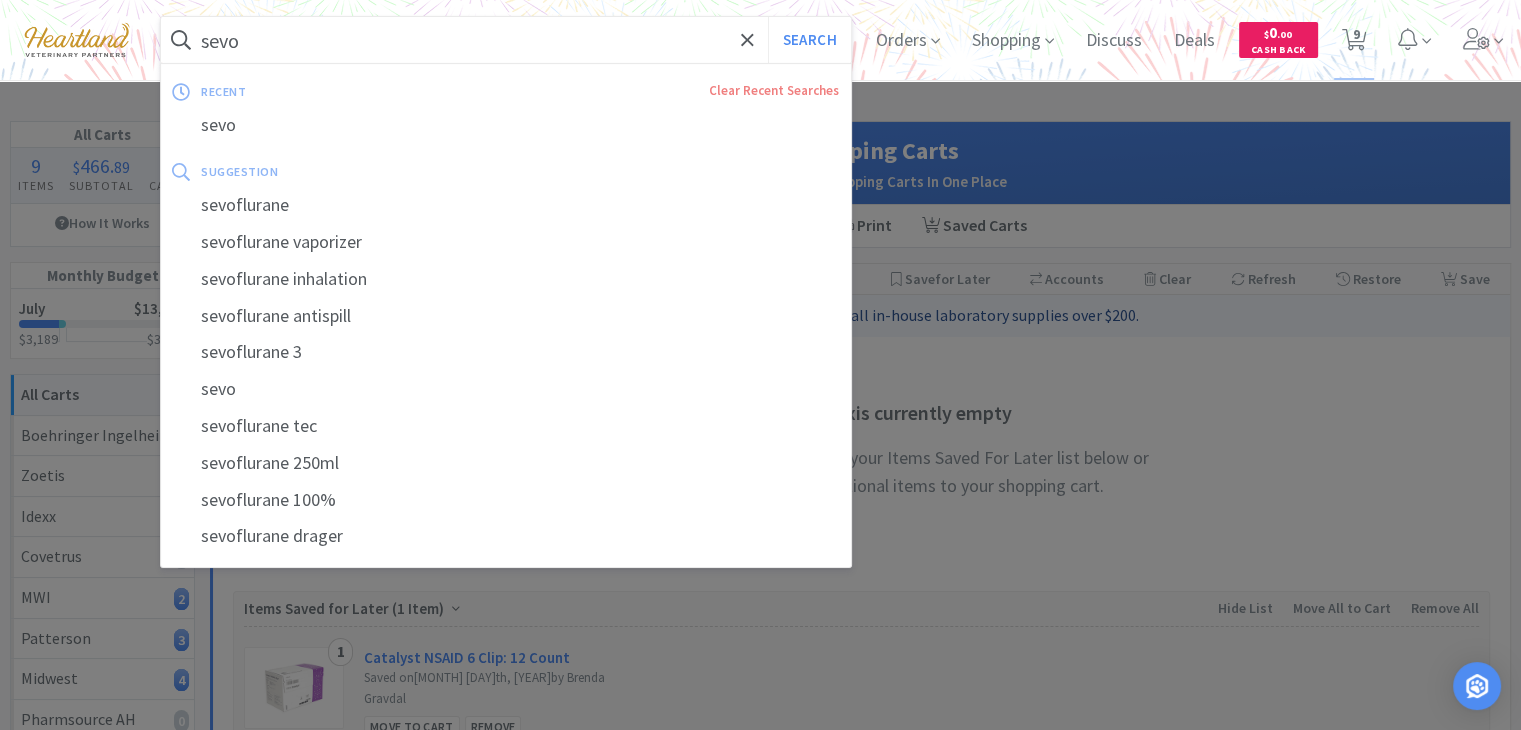 click on "sevo" at bounding box center (506, 40) 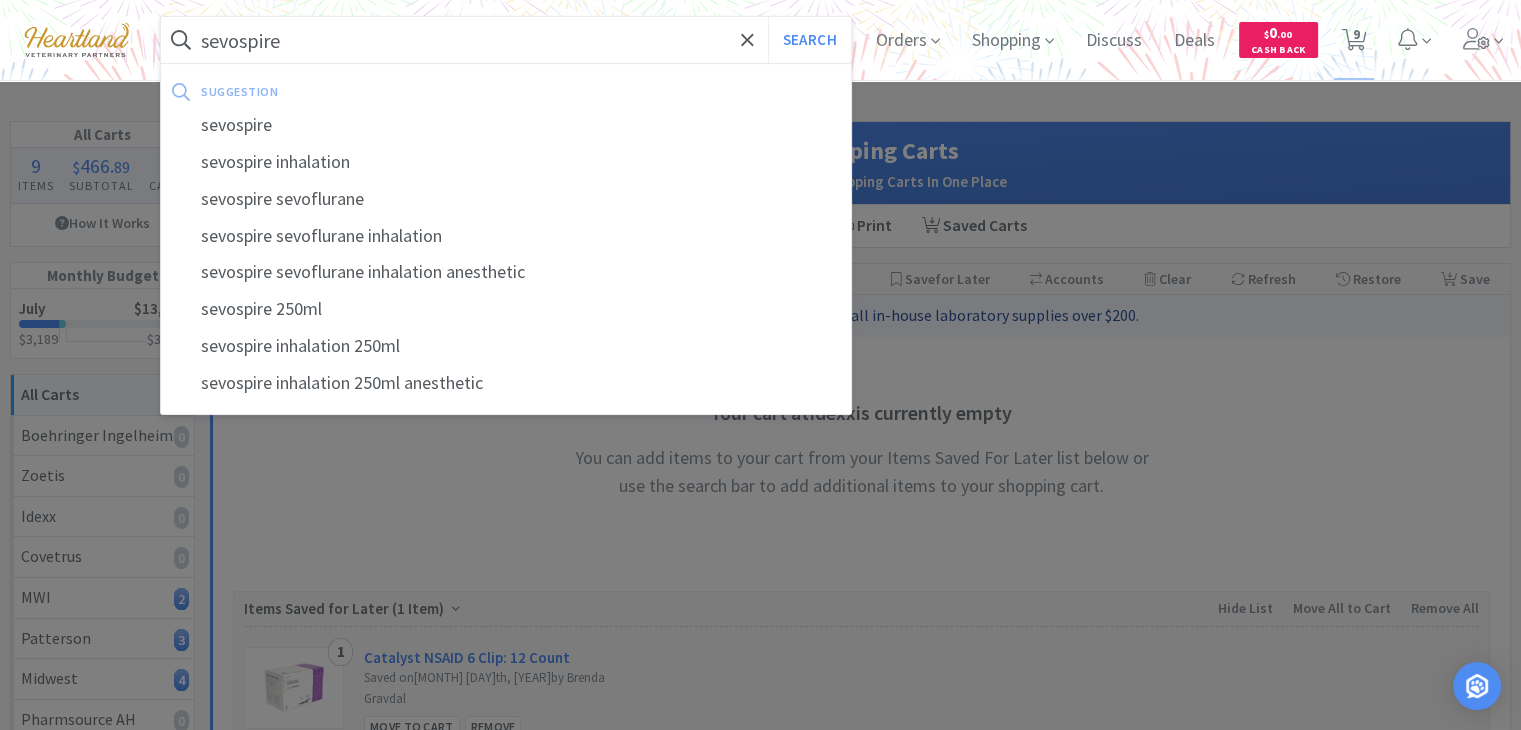 type on "sevospire" 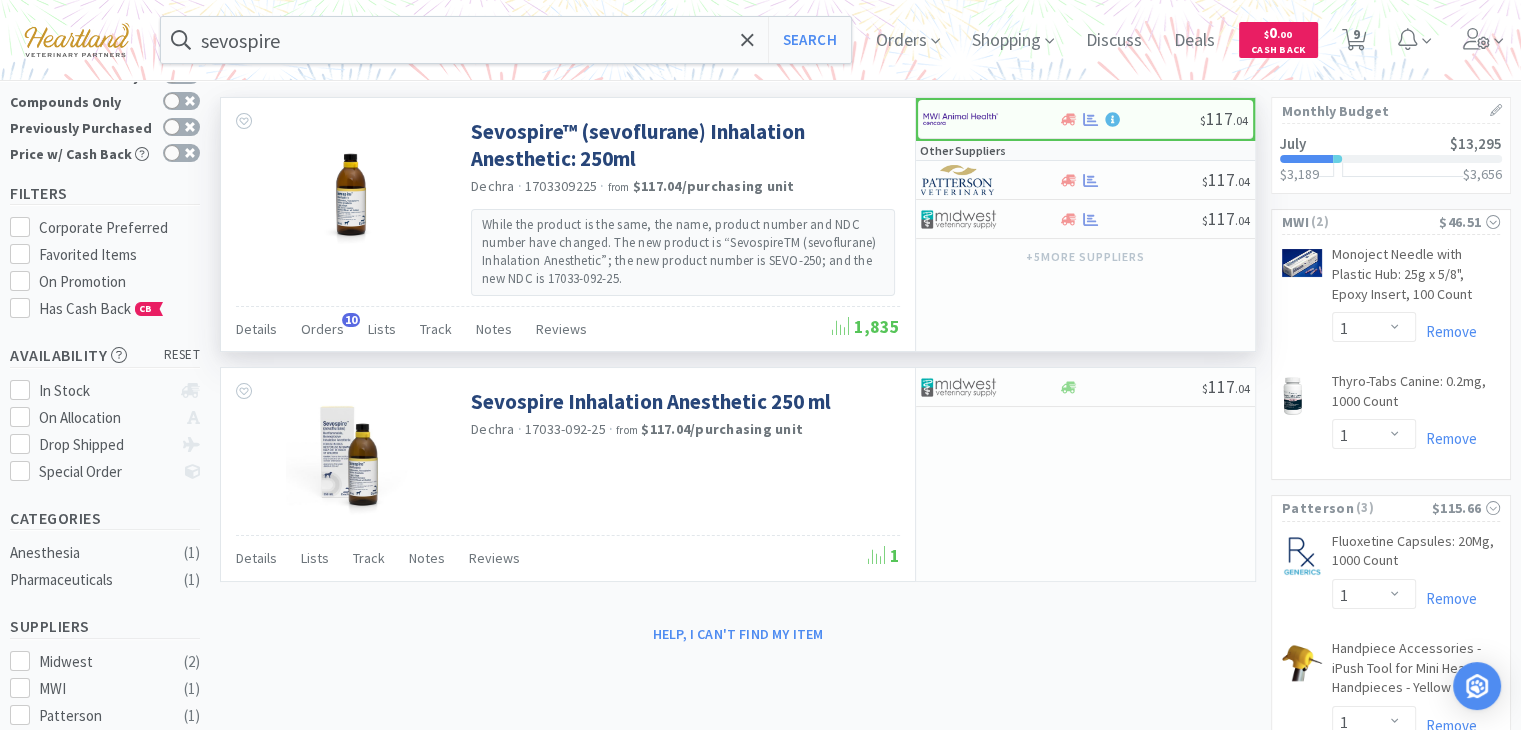 scroll, scrollTop: 0, scrollLeft: 0, axis: both 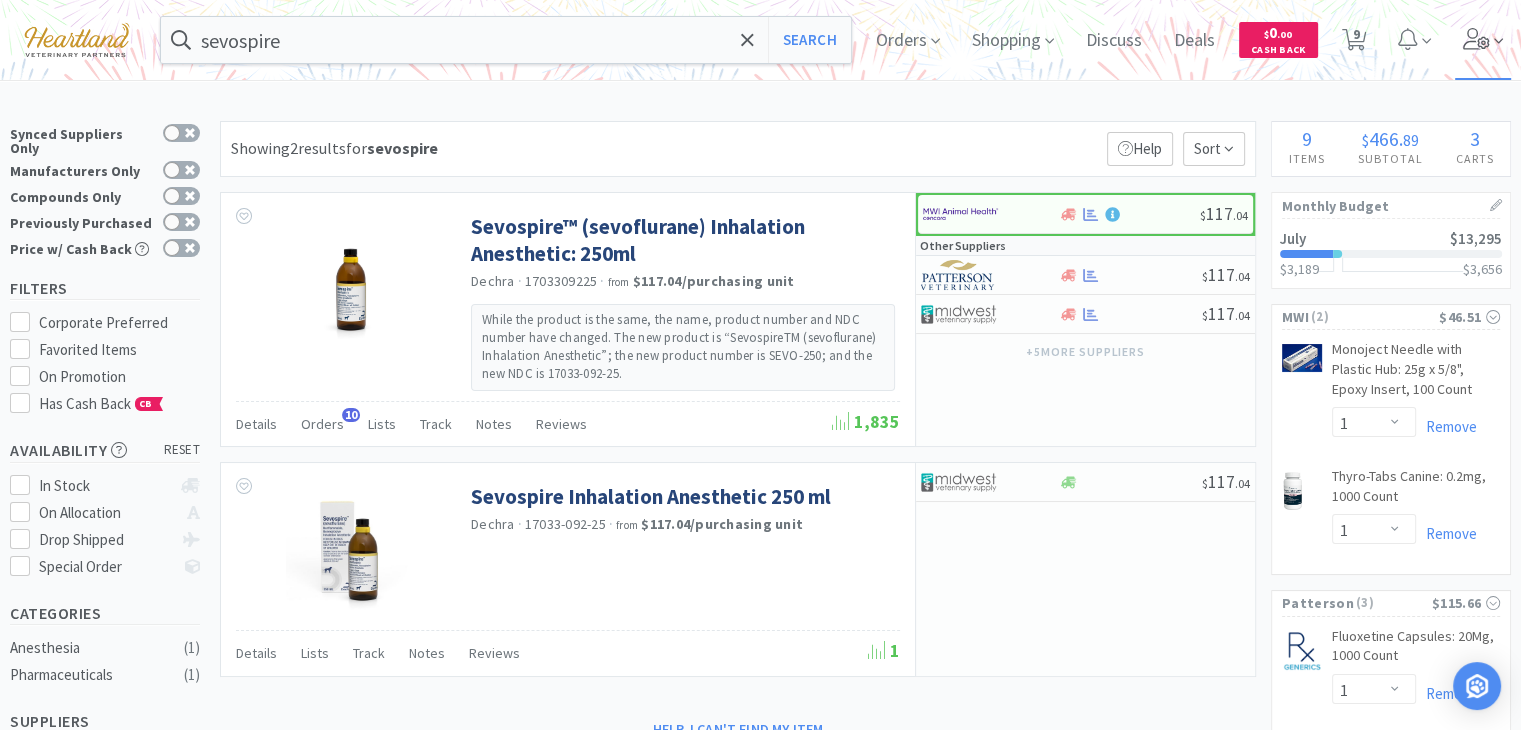 click at bounding box center (1476, 39) 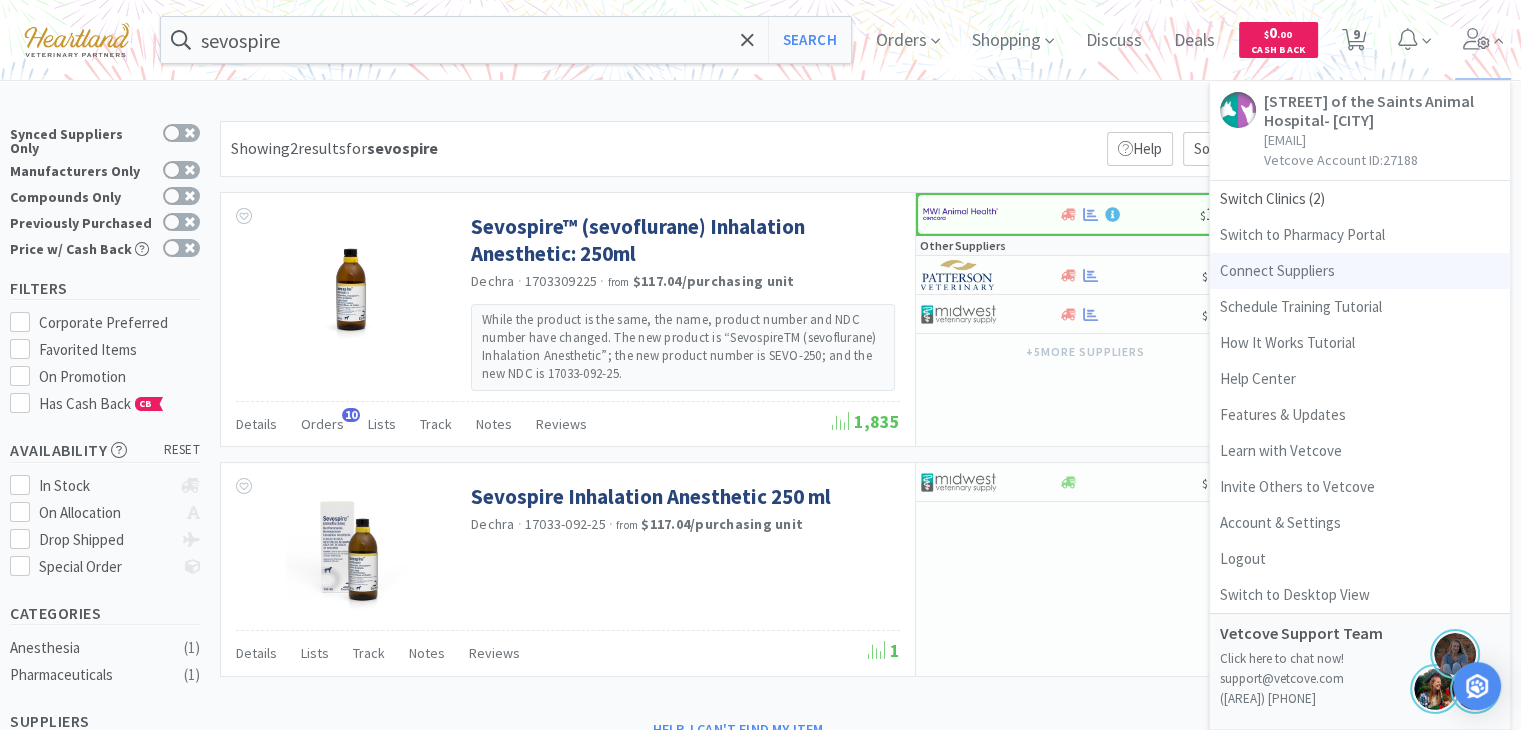 click on "Connect Suppliers" at bounding box center (1360, 271) 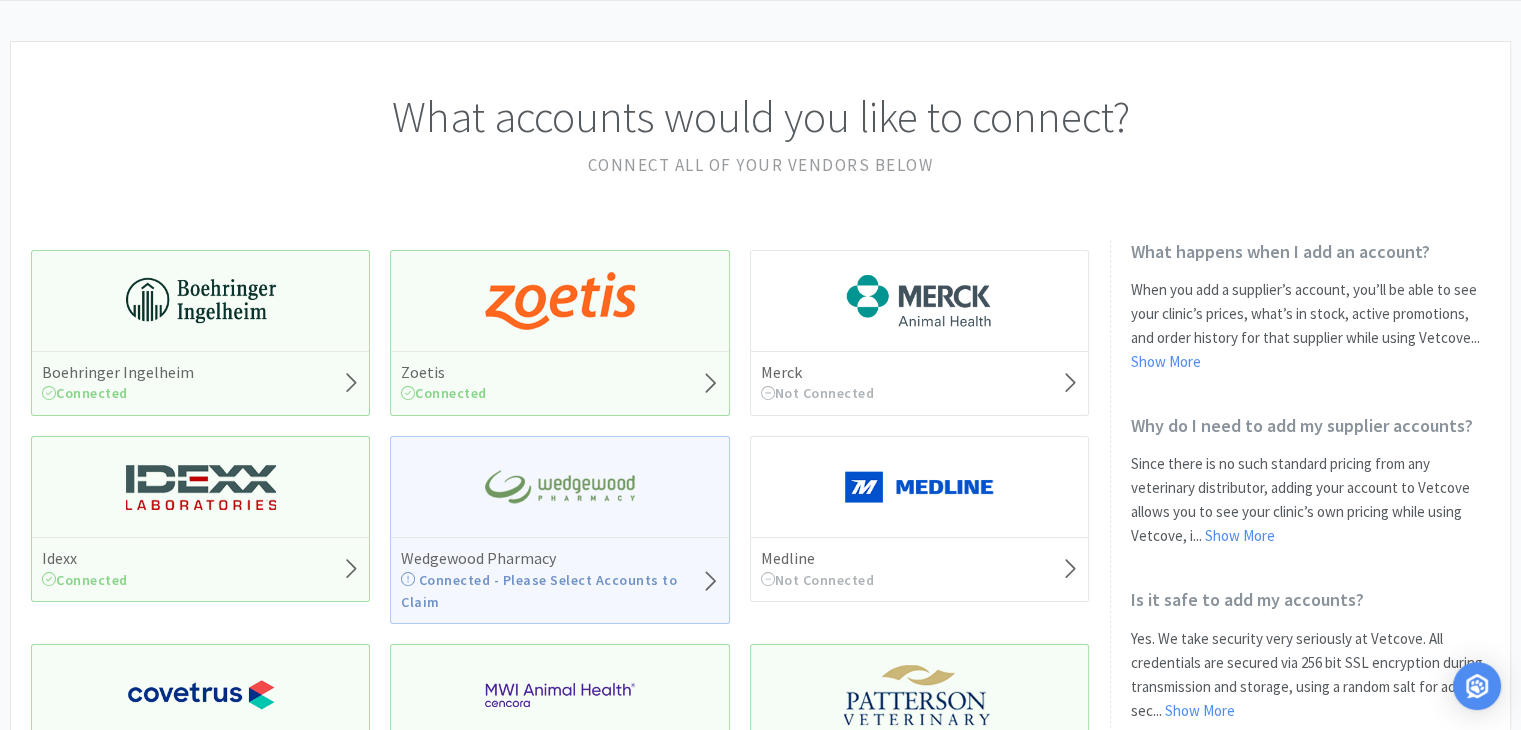 scroll, scrollTop: 0, scrollLeft: 0, axis: both 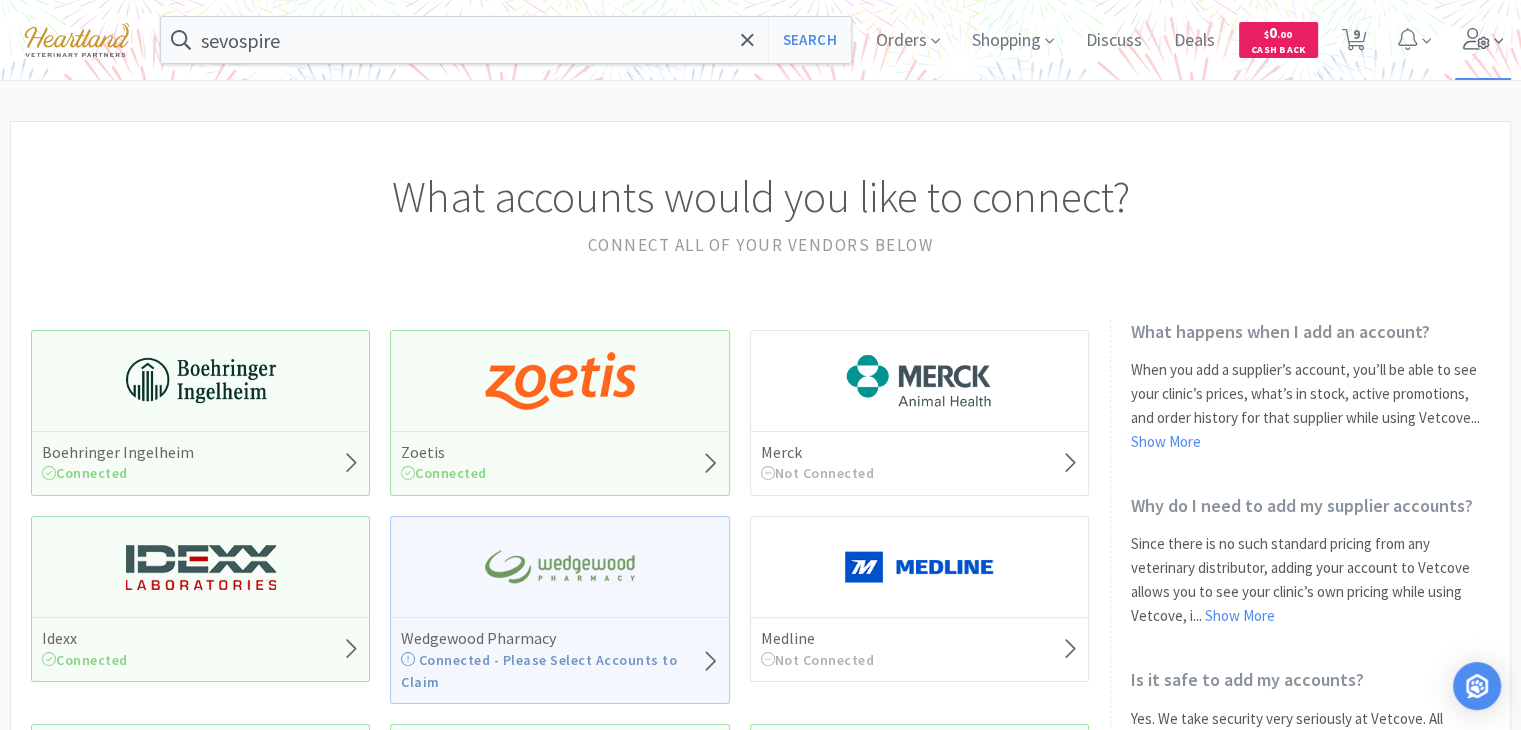 click at bounding box center (1477, 39) 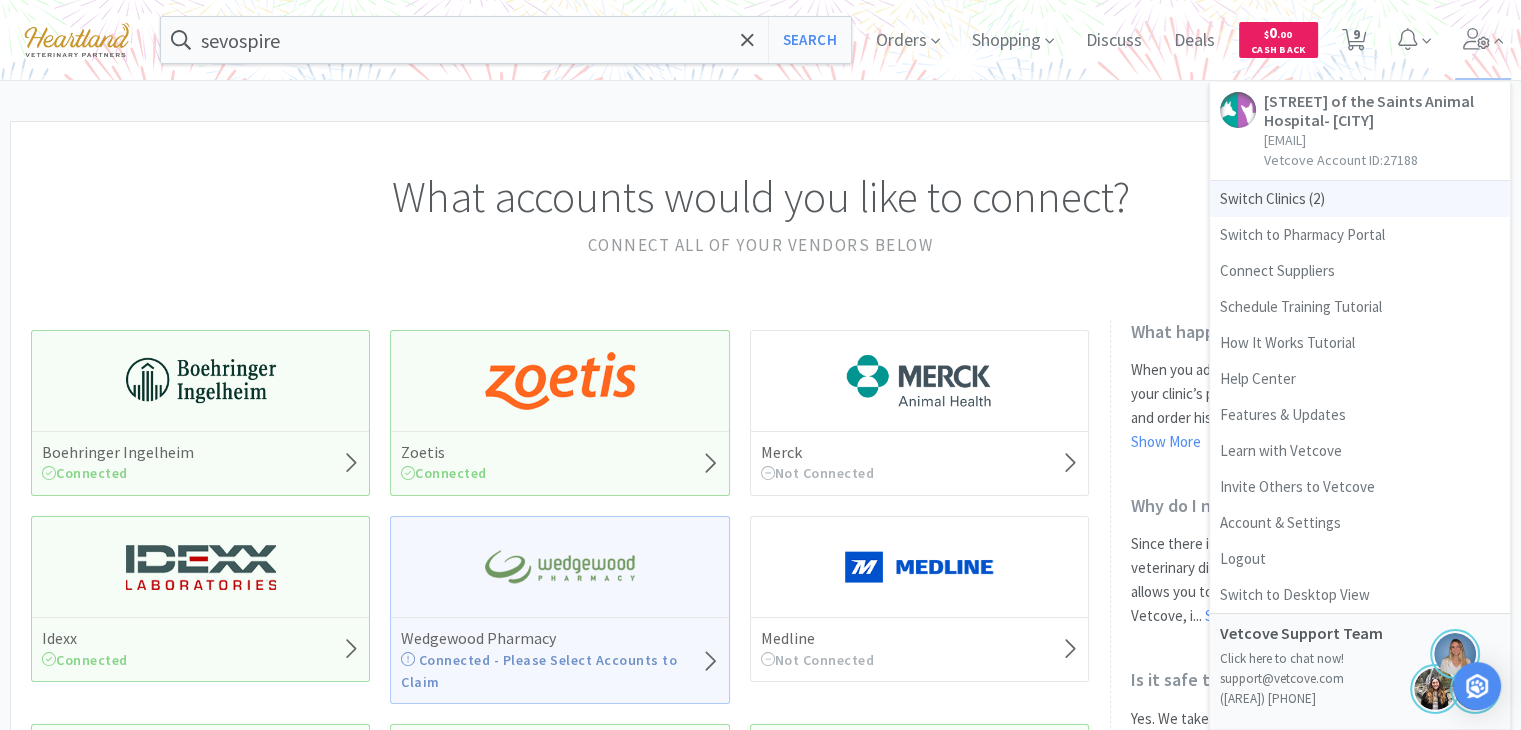 click on "Switch Clinics ( 2 )" at bounding box center (1360, 199) 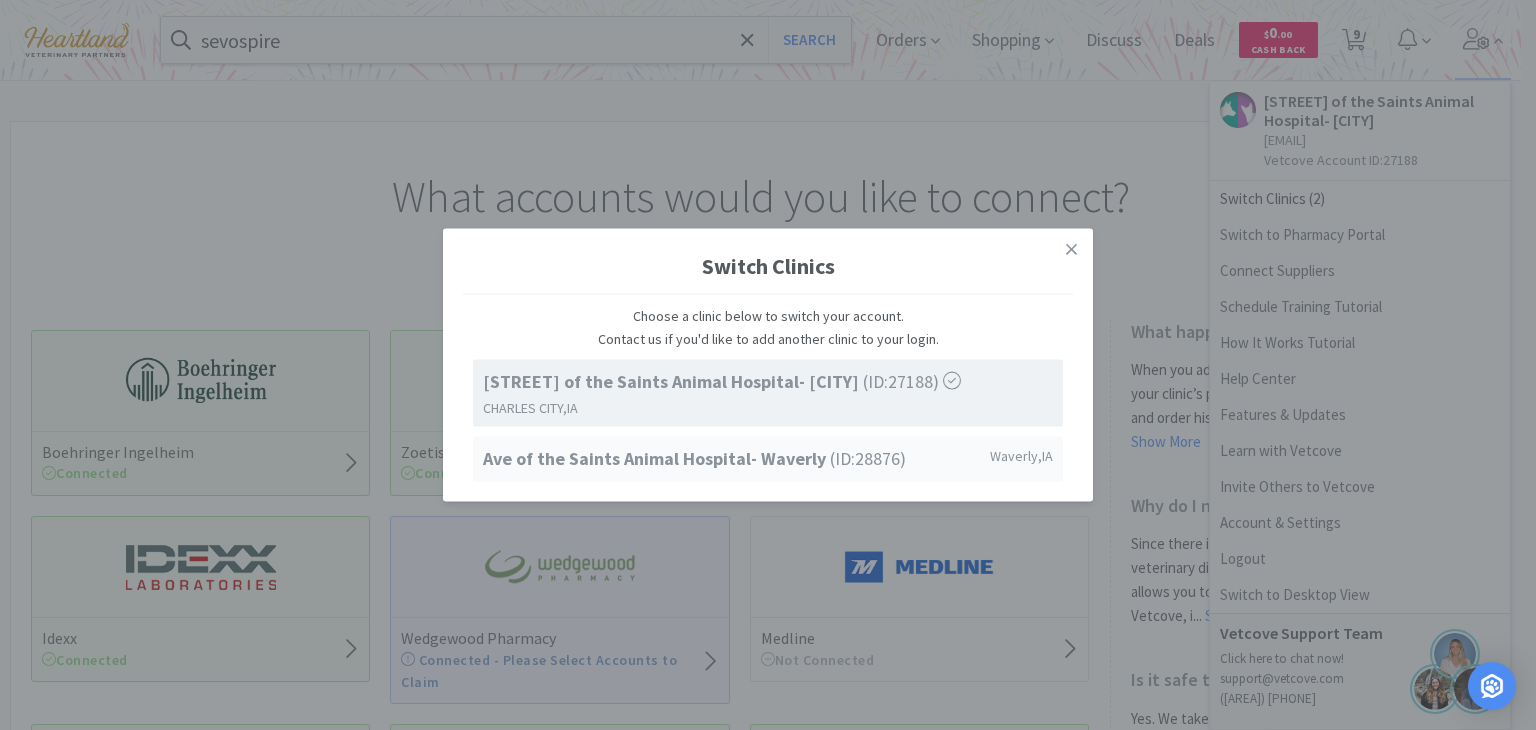 click on "Ave of the Saints Animal Hospital- Waverly" at bounding box center (673, 380) 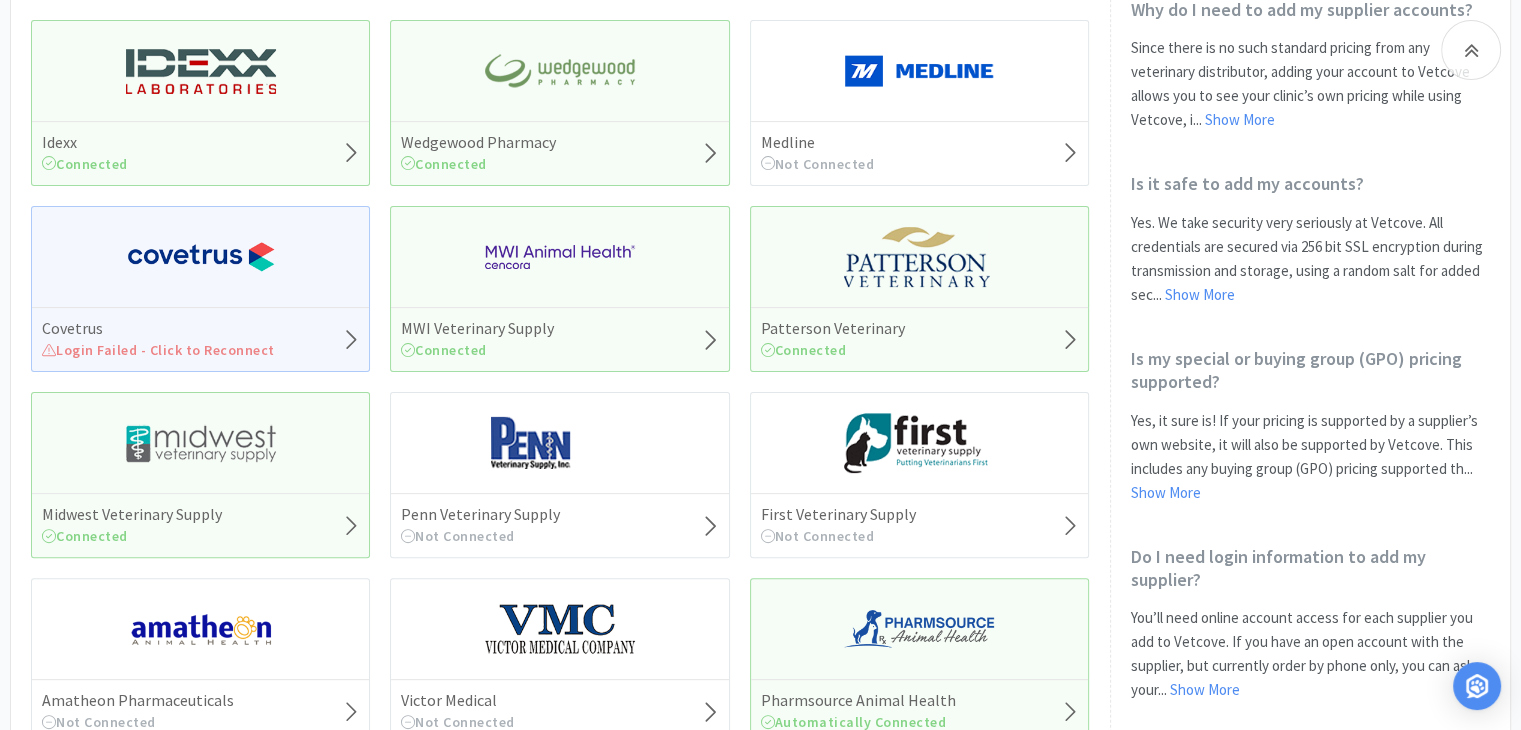 scroll, scrollTop: 500, scrollLeft: 0, axis: vertical 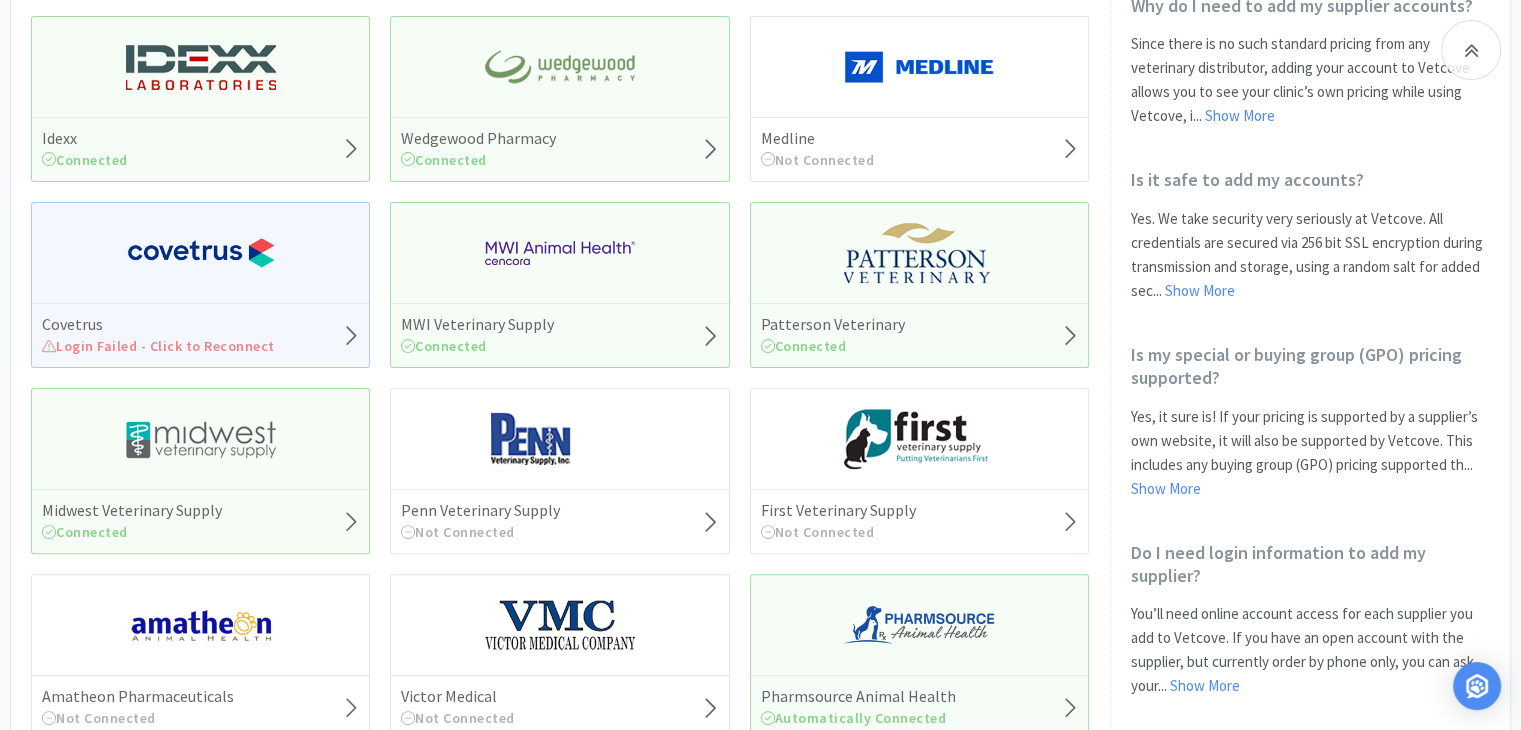 click on "Covetrus  Login Failed - Click to Reconnect" at bounding box center [200, 335] 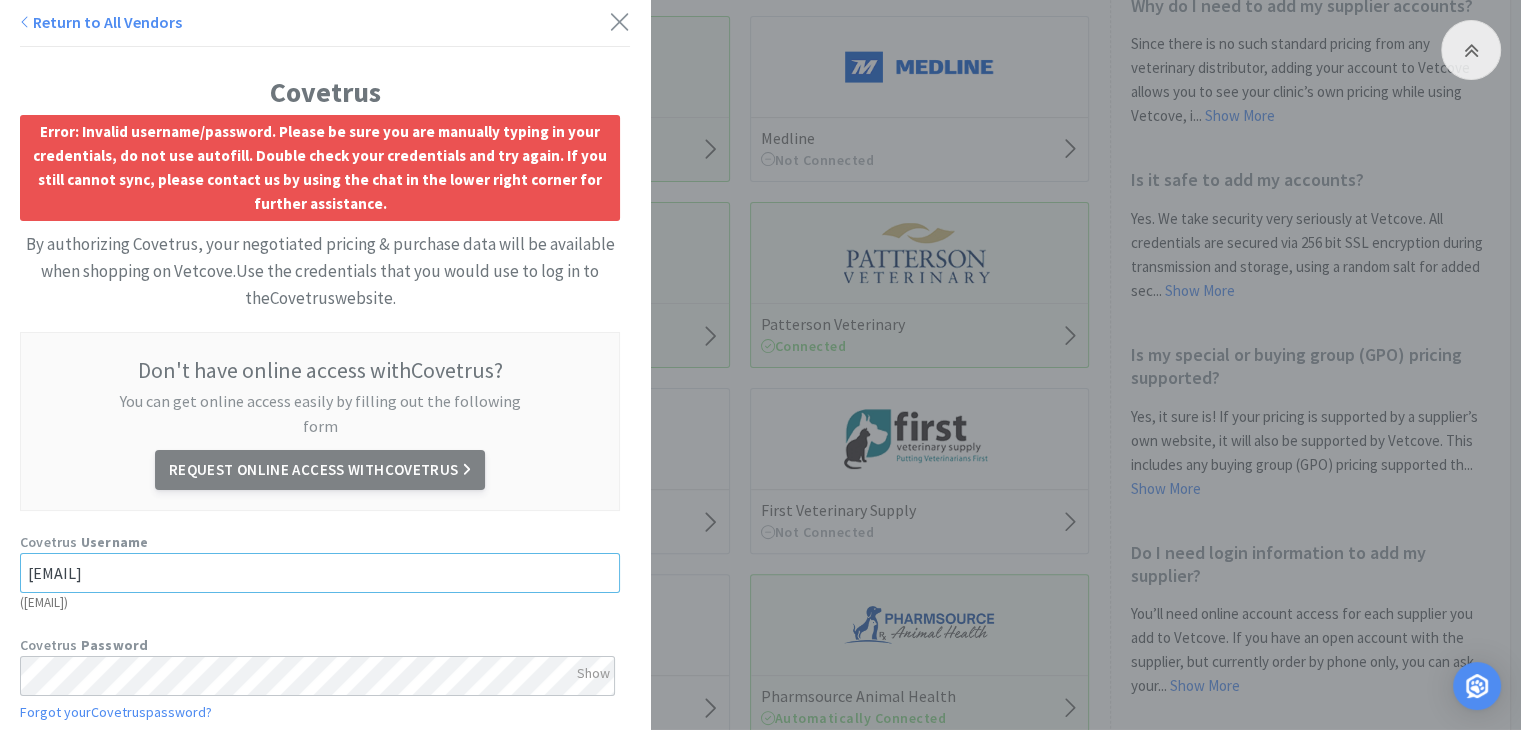 drag, startPoint x: 336, startPoint y: 557, endPoint x: 370, endPoint y: 553, distance: 34.234486 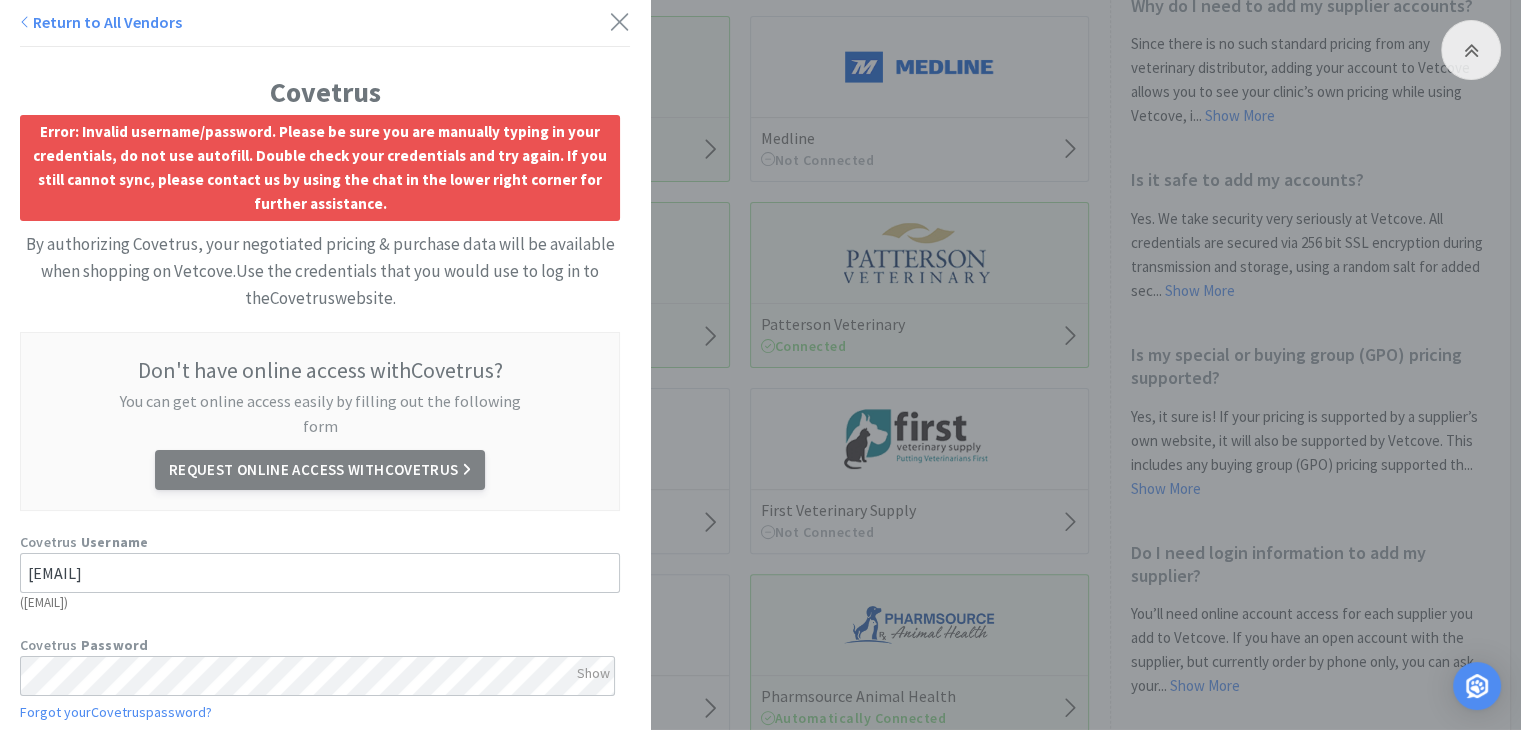 scroll, scrollTop: 39, scrollLeft: 0, axis: vertical 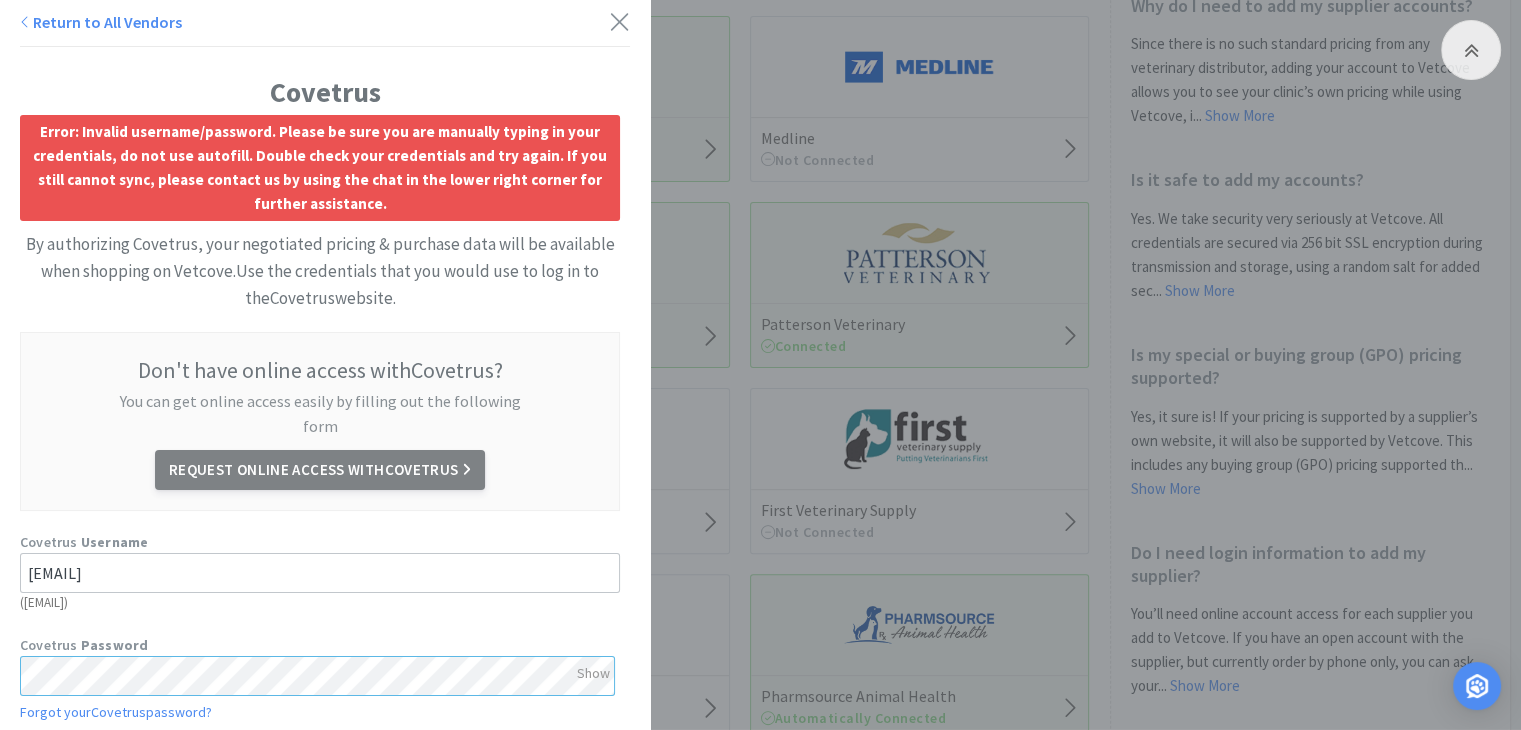 click on "Covetrus Error: Invalid username/password. Please be sure you are manually typing in your credentials, do not use autofill. Double check your credentials and try again. If you still cannot sync, please contact us by using the chat in the lower right corner for further assistance.
By authorizing Covetrus, your  negotiated pricing & purchase data
will be available when shopping on Vetcove.  Use the credentials that you would use to log in to the  Covetrus  website. Don't have online access with  Covetrus ? You can get online access easily by filling out the following form Request Online Access with  Covetrus     Covetrus   Username info@avesaints.com ( Enter your current Covetrus username. Example: support@paws.com ) Email Password Covetrus   Password Show Forgot your  Covetrus  password? Connect Vendor     All credentials secured using 256 bit end-to-end bank level encryption" at bounding box center [325, 431] 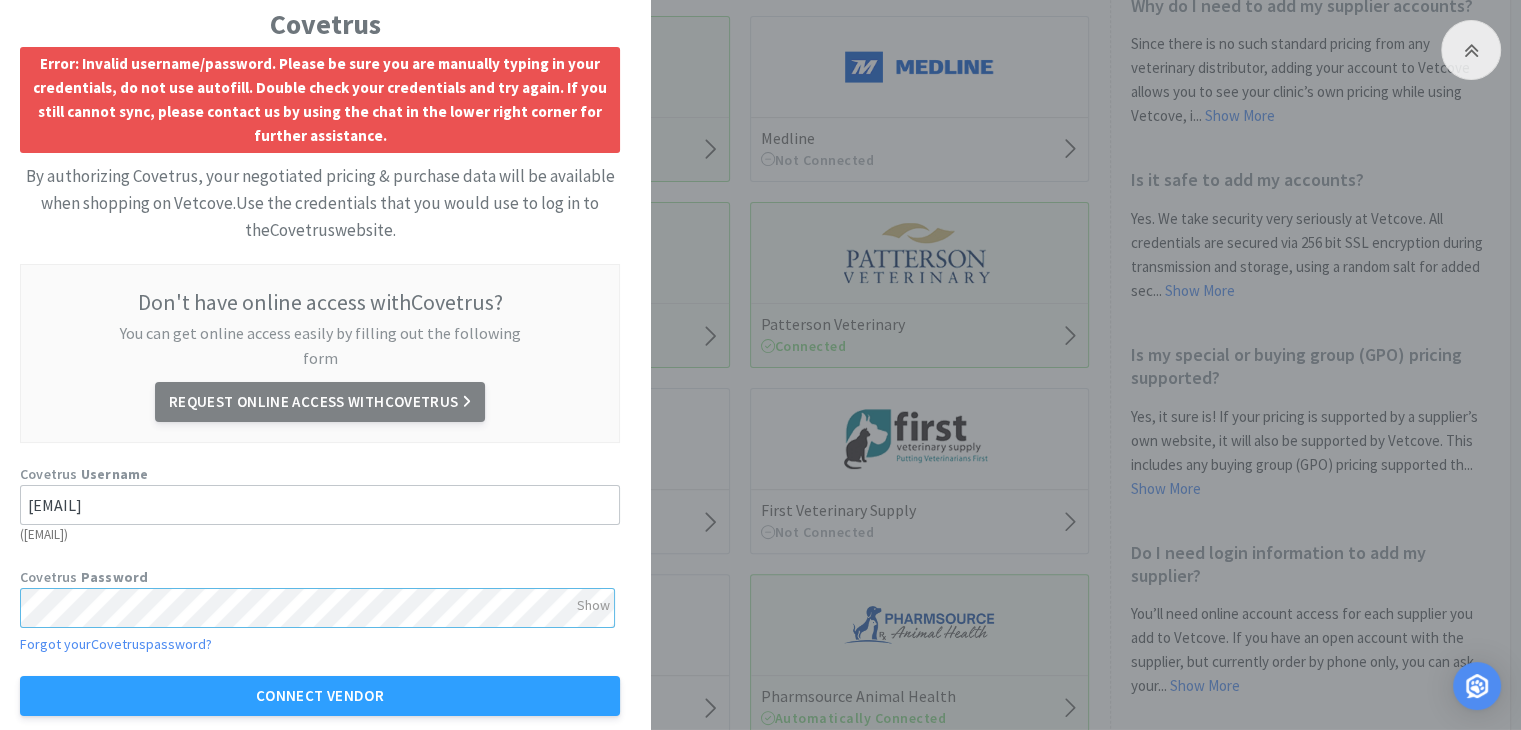 scroll, scrollTop: 170, scrollLeft: 0, axis: vertical 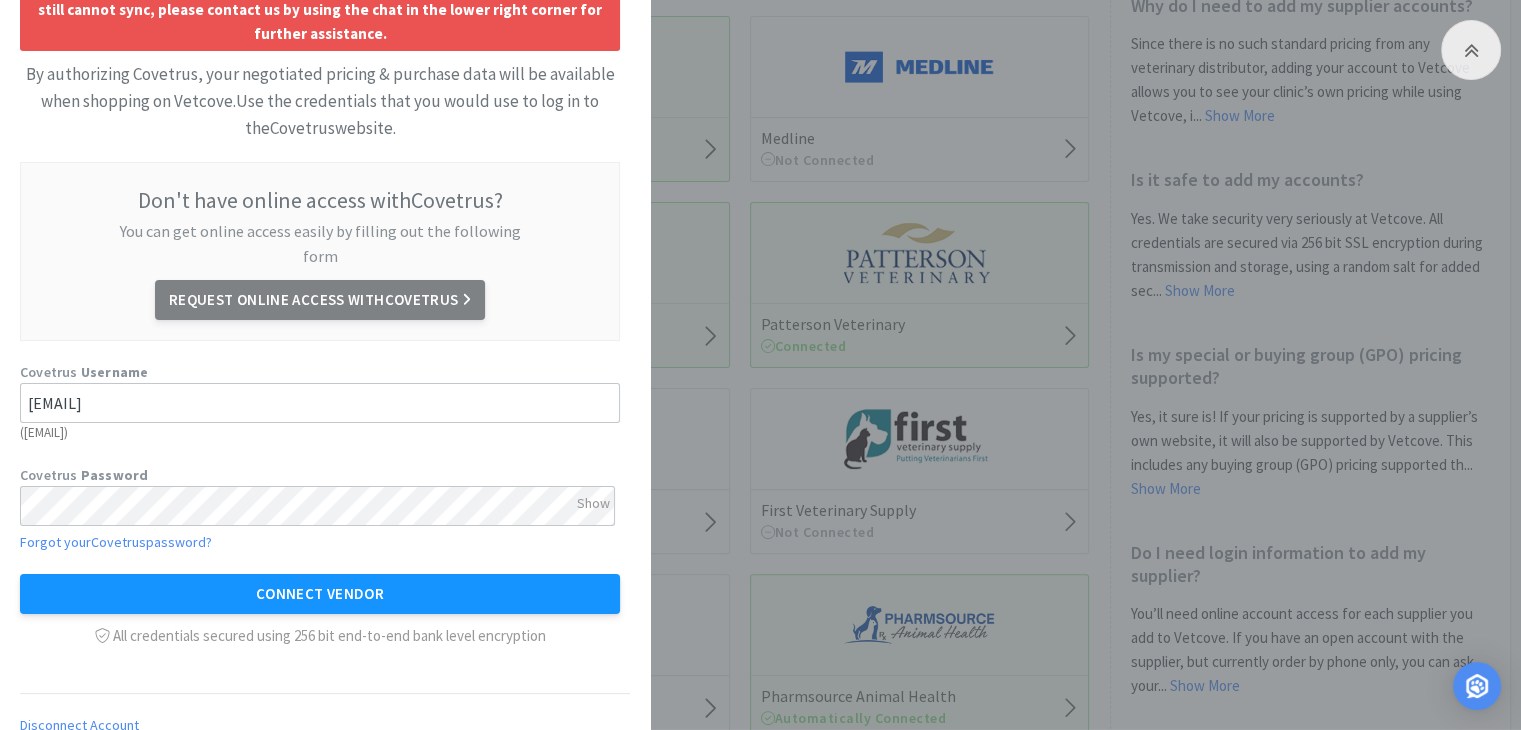 click on "Connect Vendor" at bounding box center (320, 594) 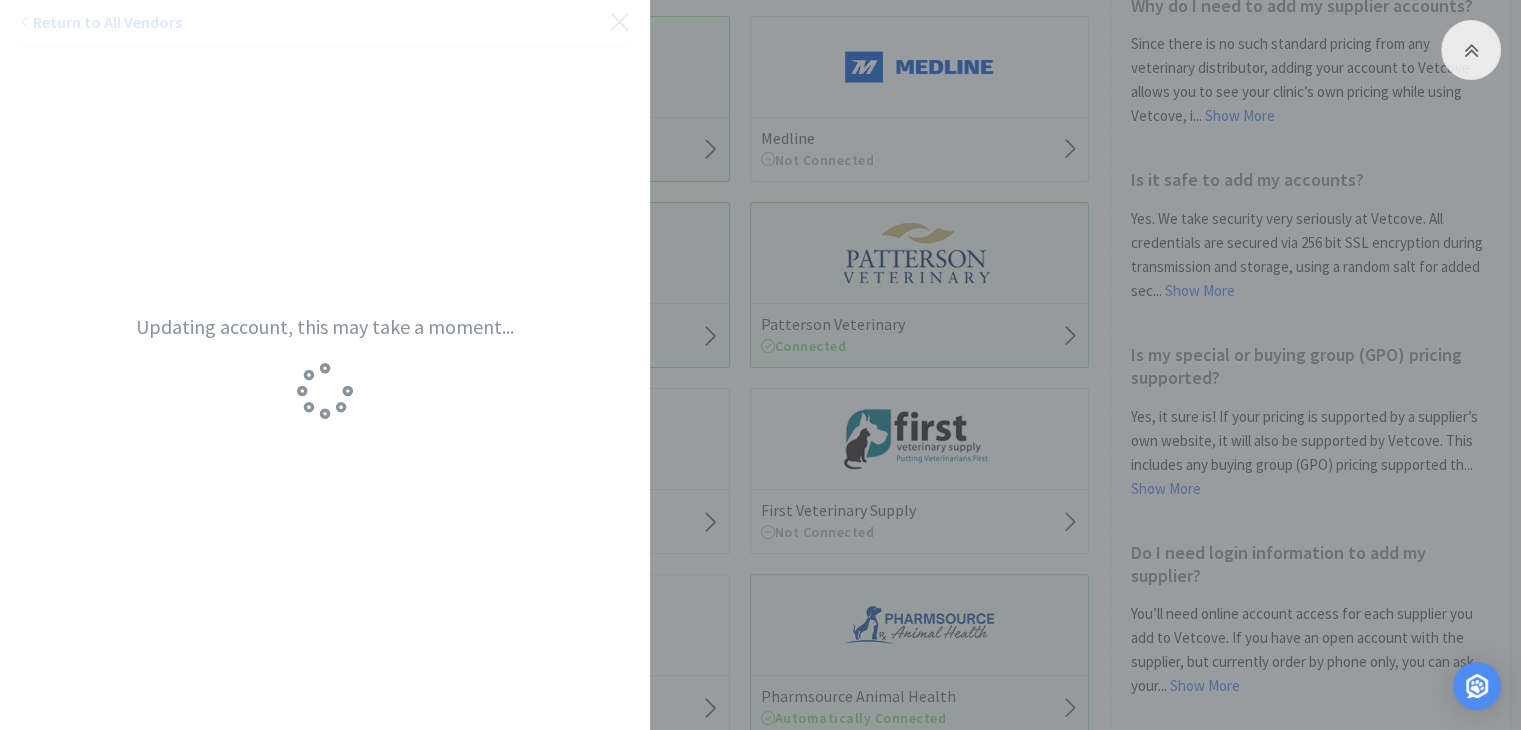 scroll, scrollTop: 0, scrollLeft: 0, axis: both 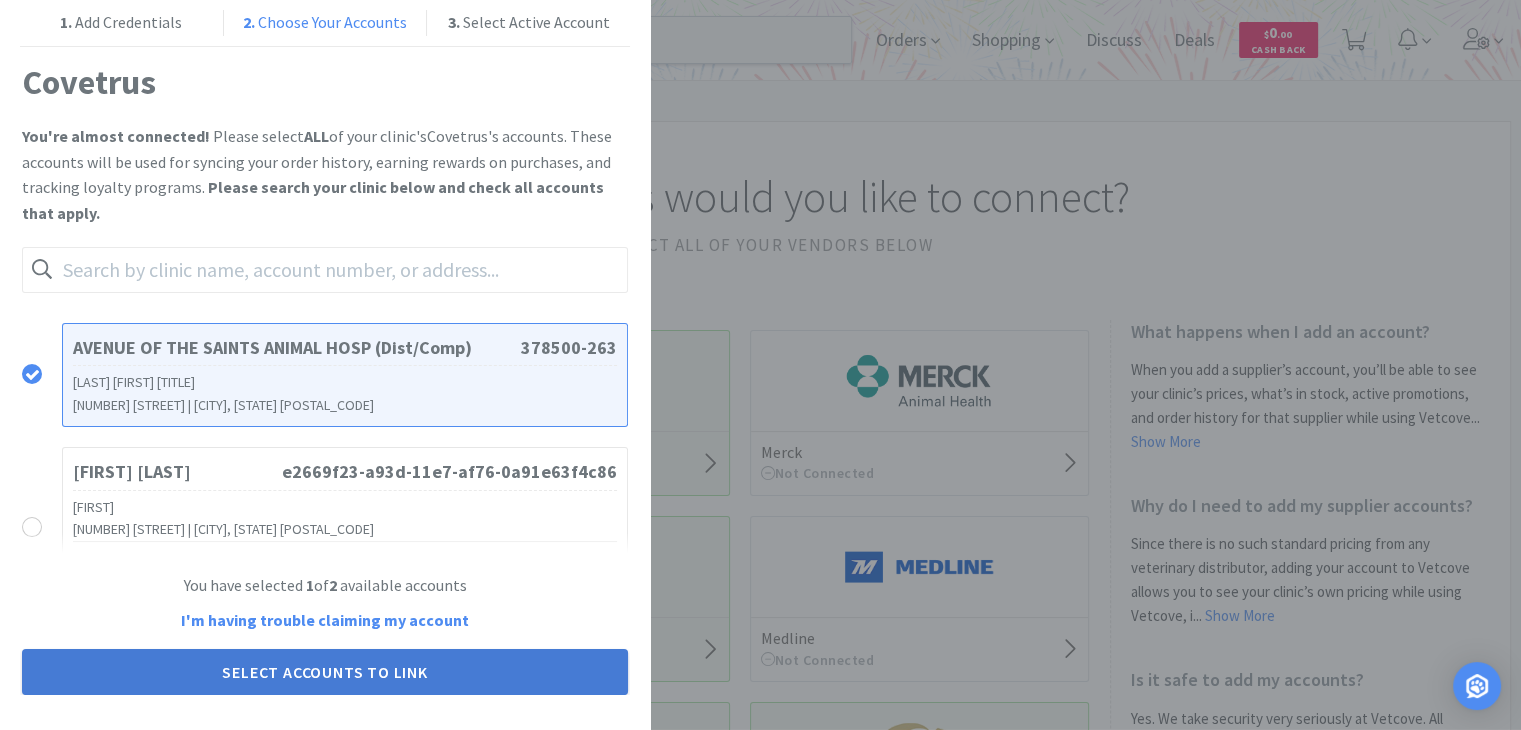 click on "Select Accounts to Link" at bounding box center [325, 672] 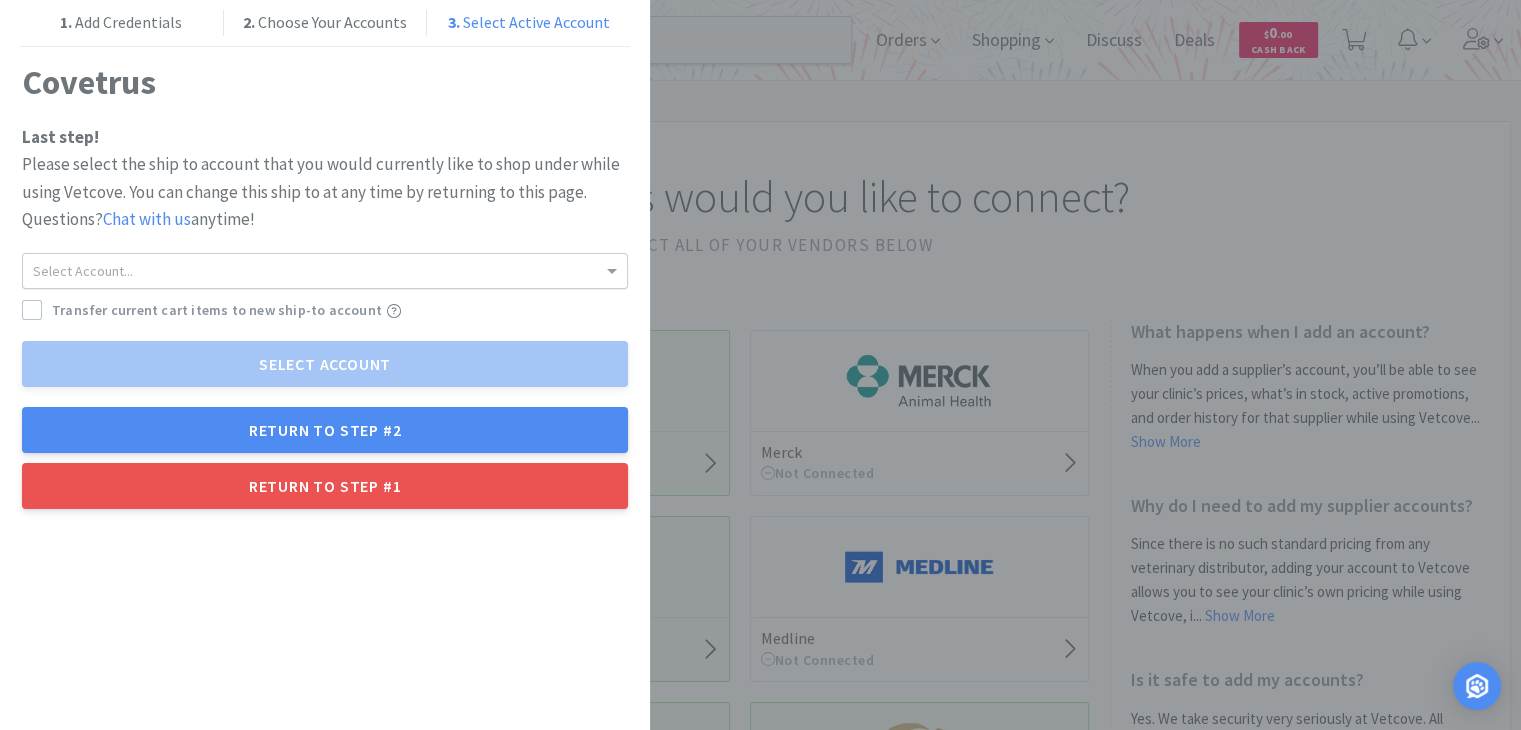 click on "Select Account..." at bounding box center (325, 271) 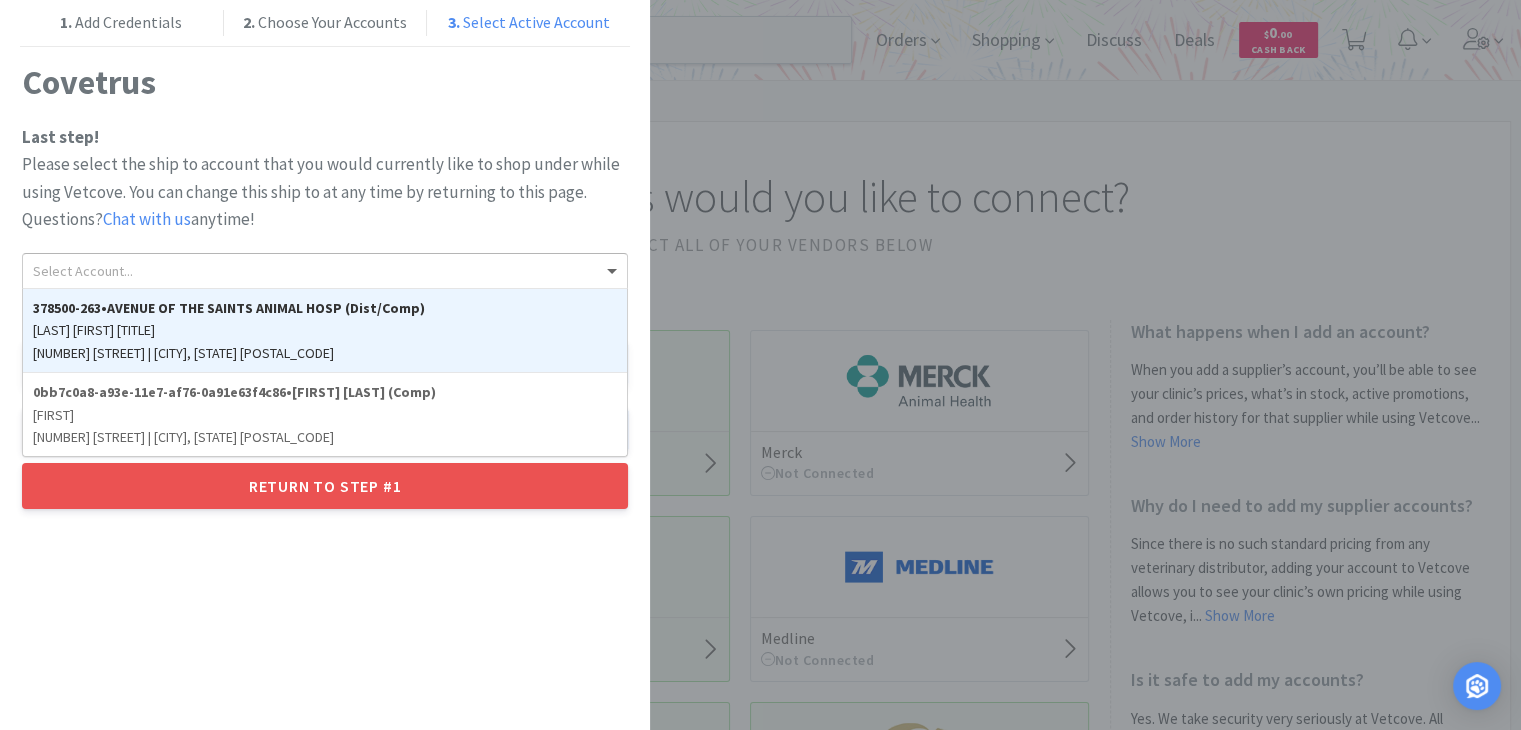 click on "Please select the ship to account that you would currently like to shop under while using Vetcove. You can change this ship to at any time by returning to this page. Questions?  Chat with us  anytime!" at bounding box center [325, 192] 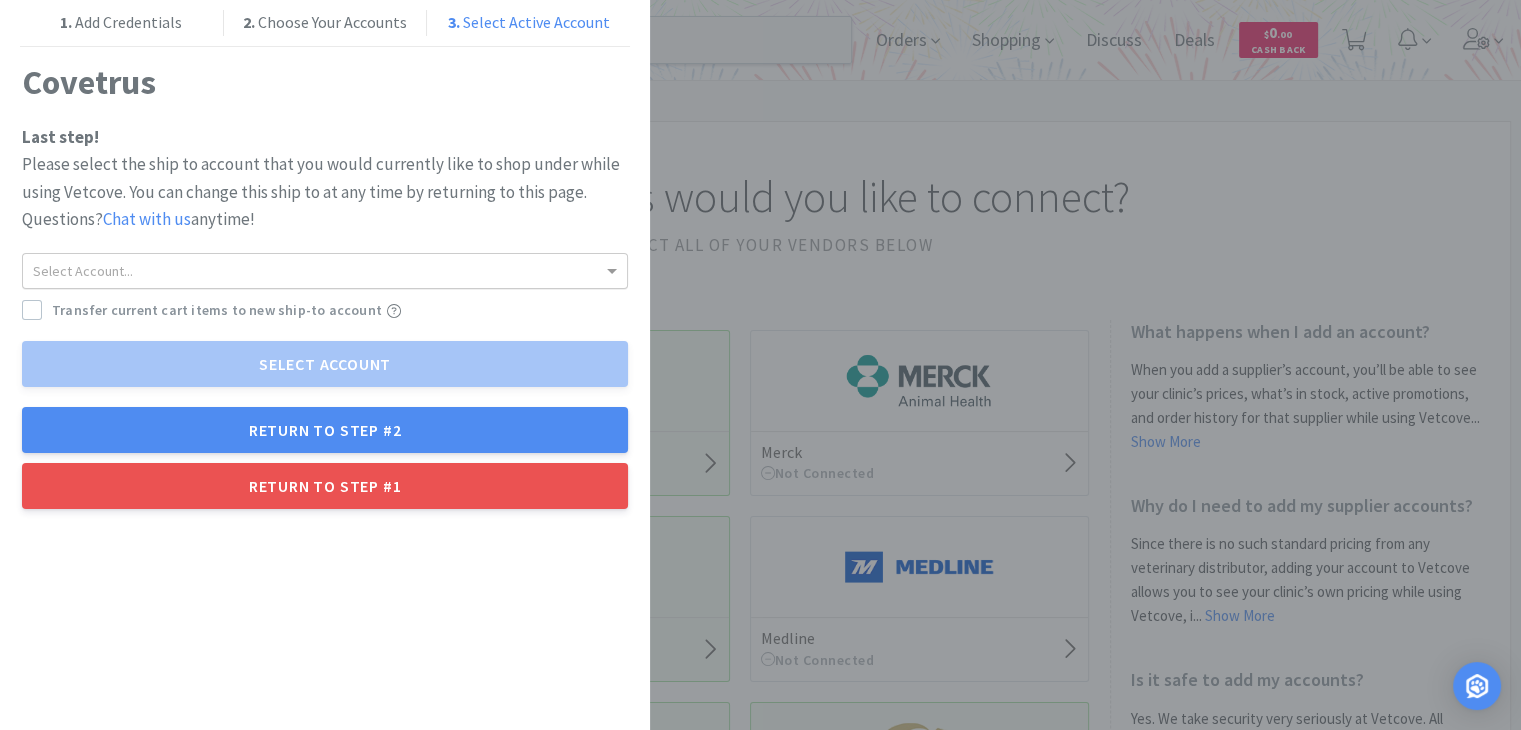 click on "Select Account..." at bounding box center [325, 271] 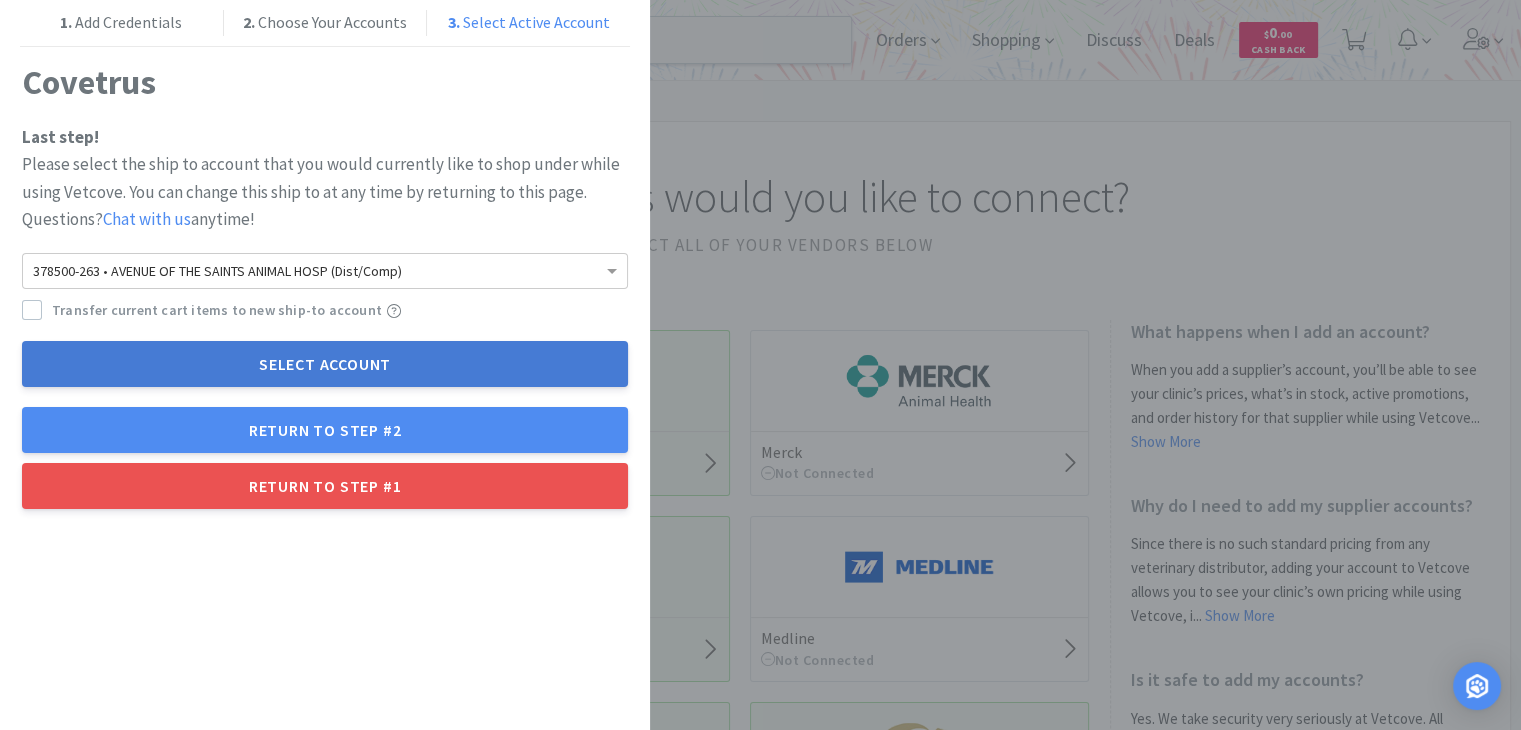 click on "Select Account" at bounding box center [325, 364] 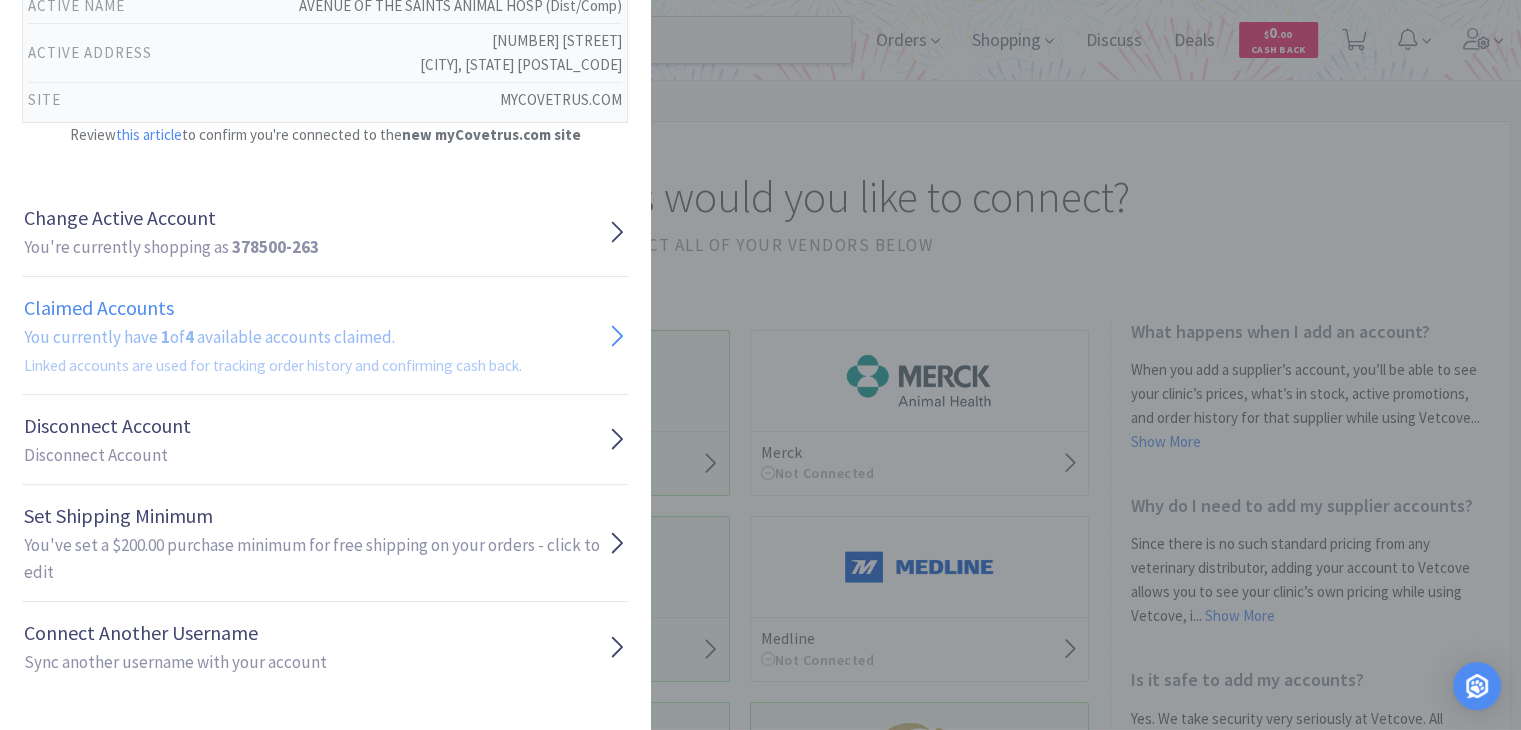 scroll, scrollTop: 0, scrollLeft: 0, axis: both 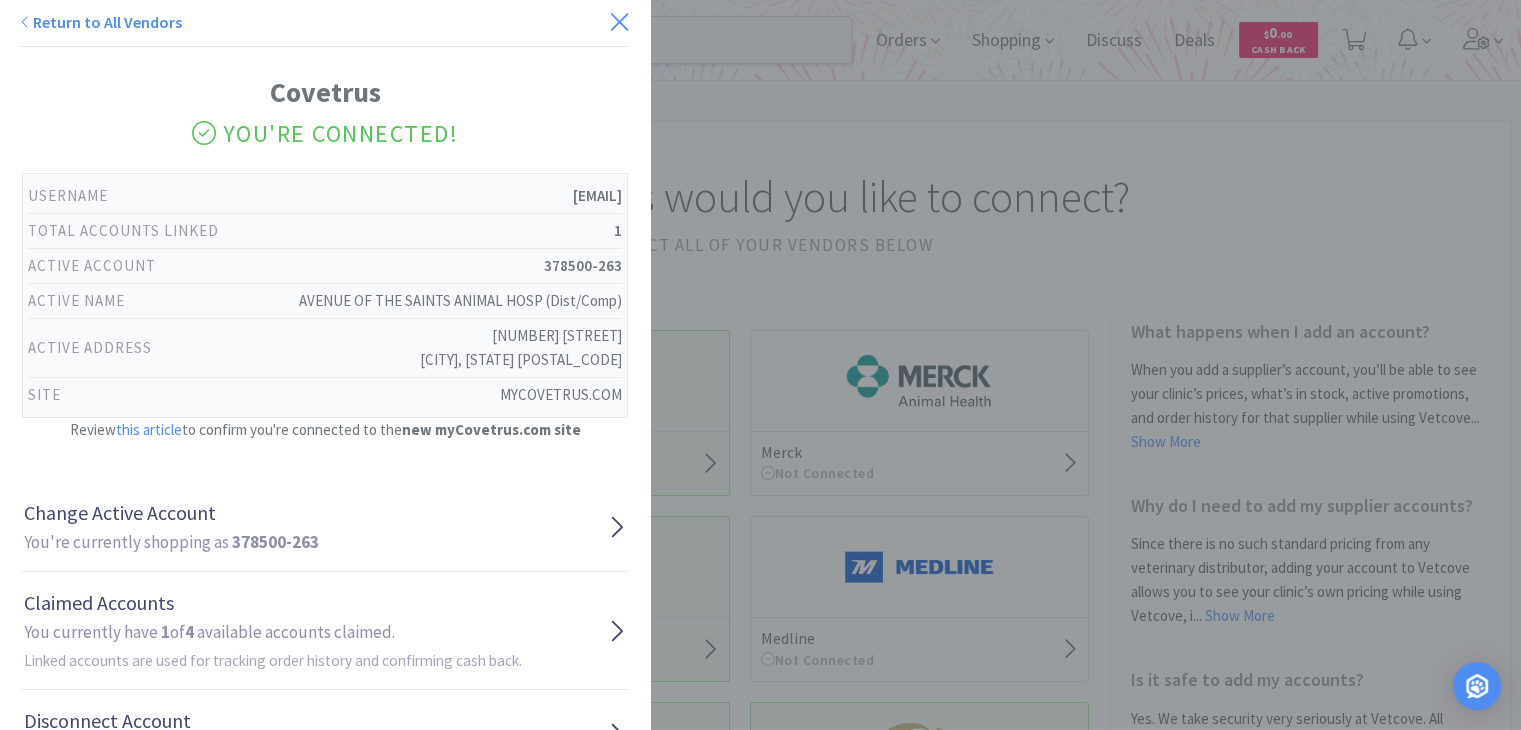 click at bounding box center [619, 22] 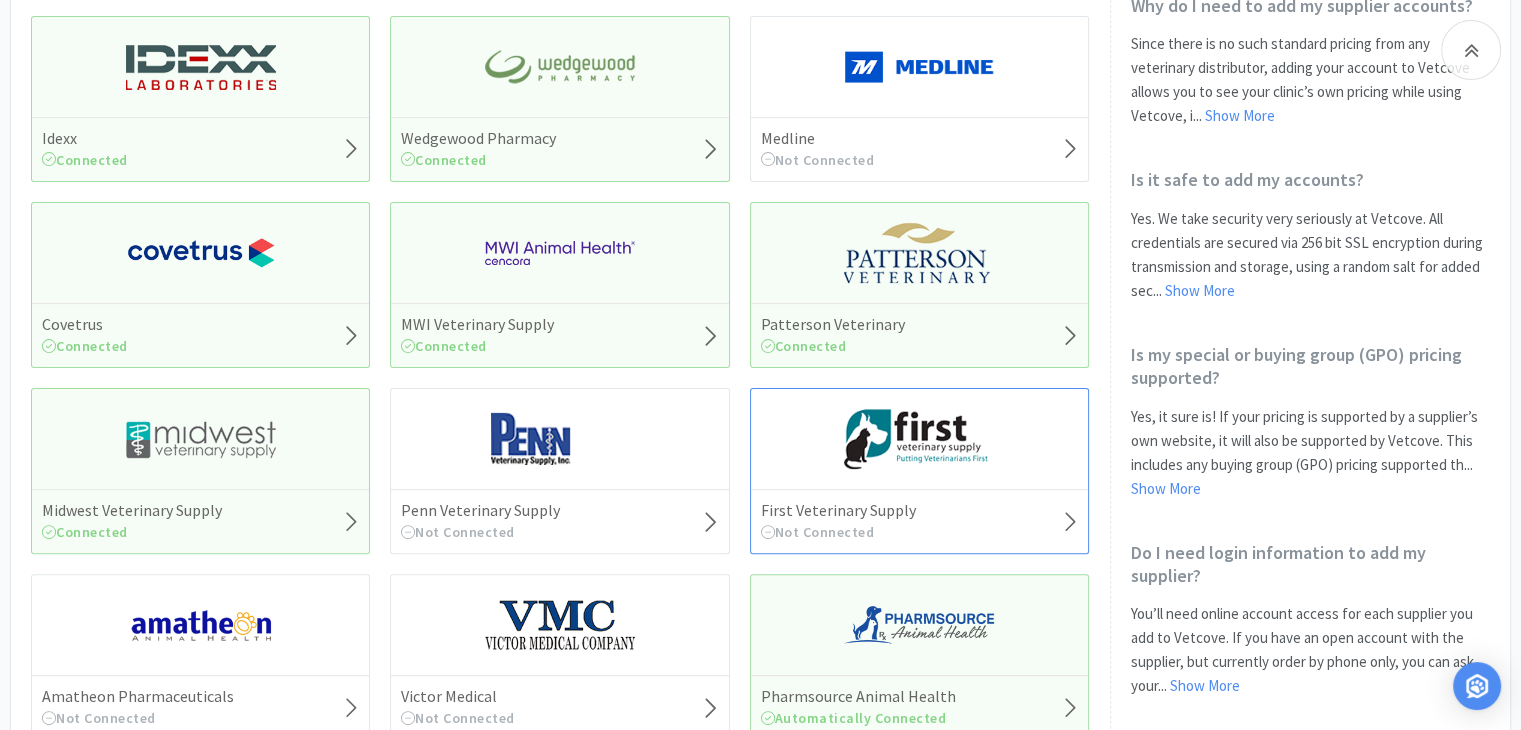 scroll, scrollTop: 0, scrollLeft: 0, axis: both 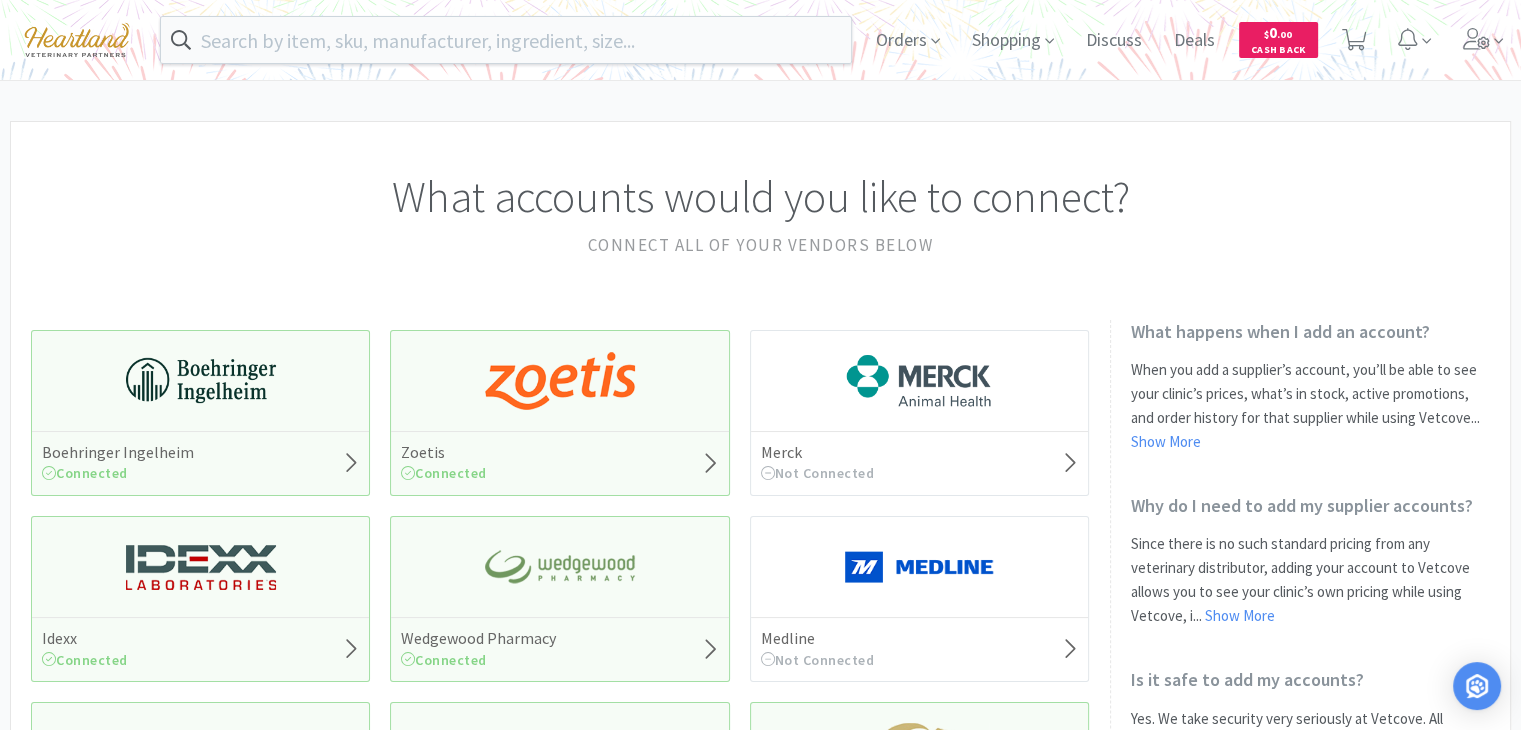 click on "Zoetis  Connected" at bounding box center [200, 463] 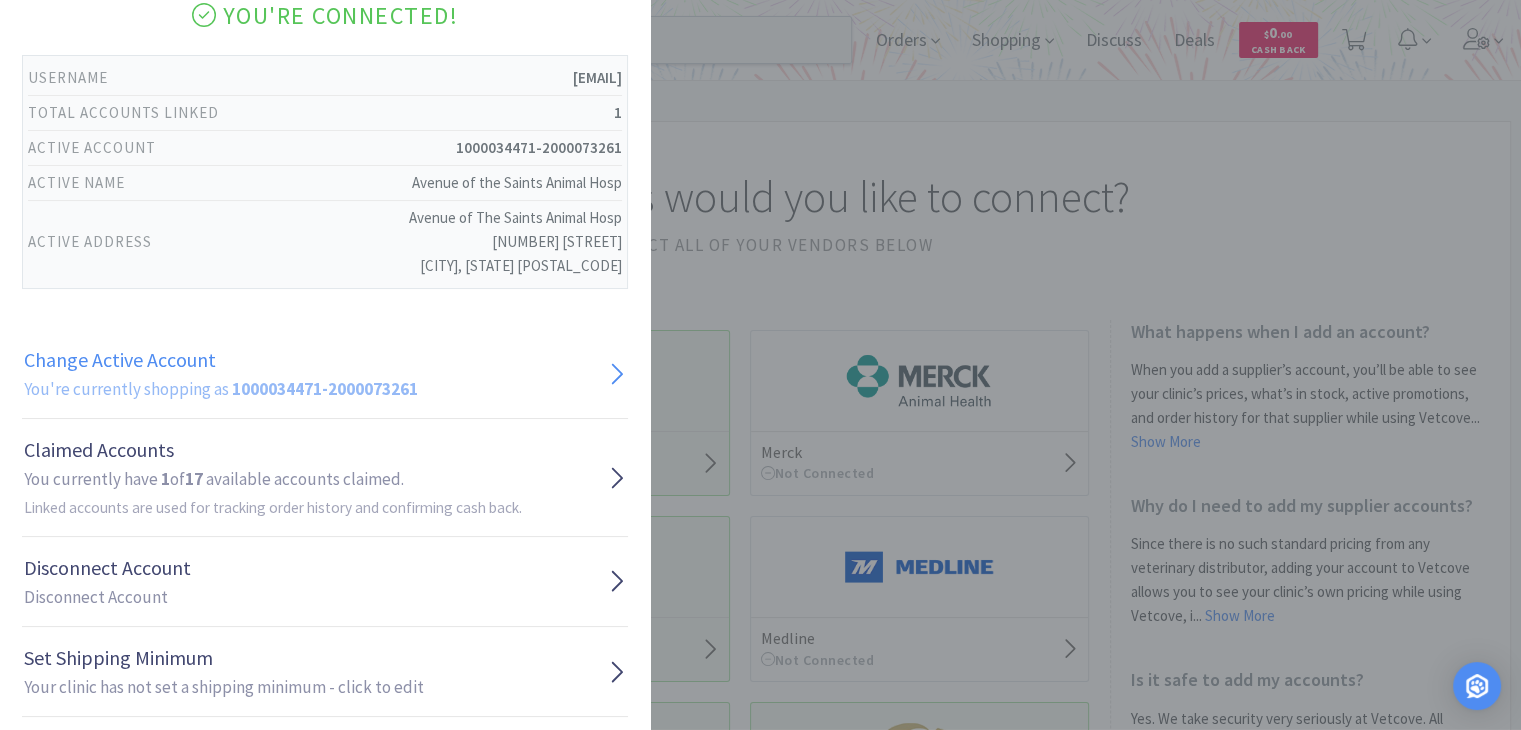 scroll, scrollTop: 0, scrollLeft: 0, axis: both 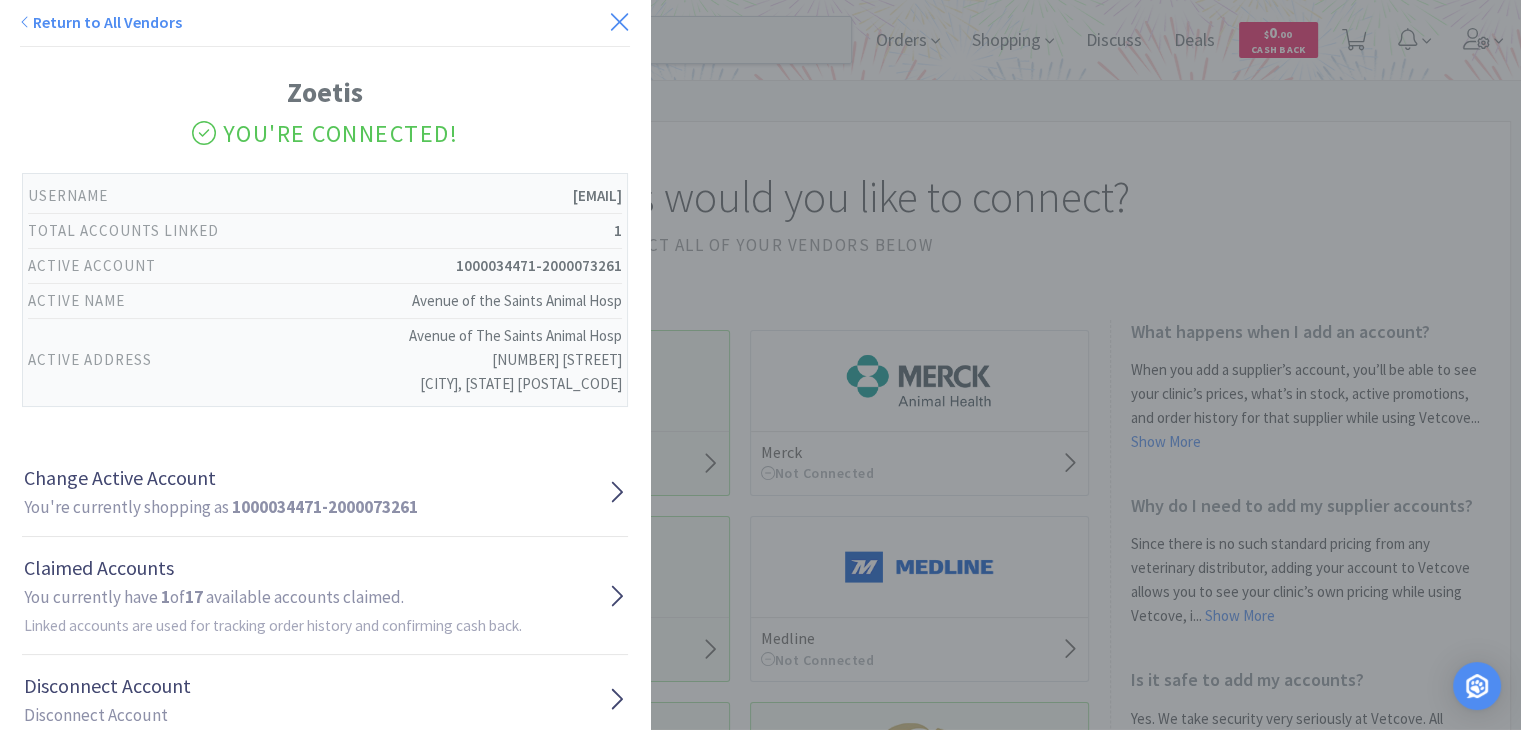 click at bounding box center [619, 22] 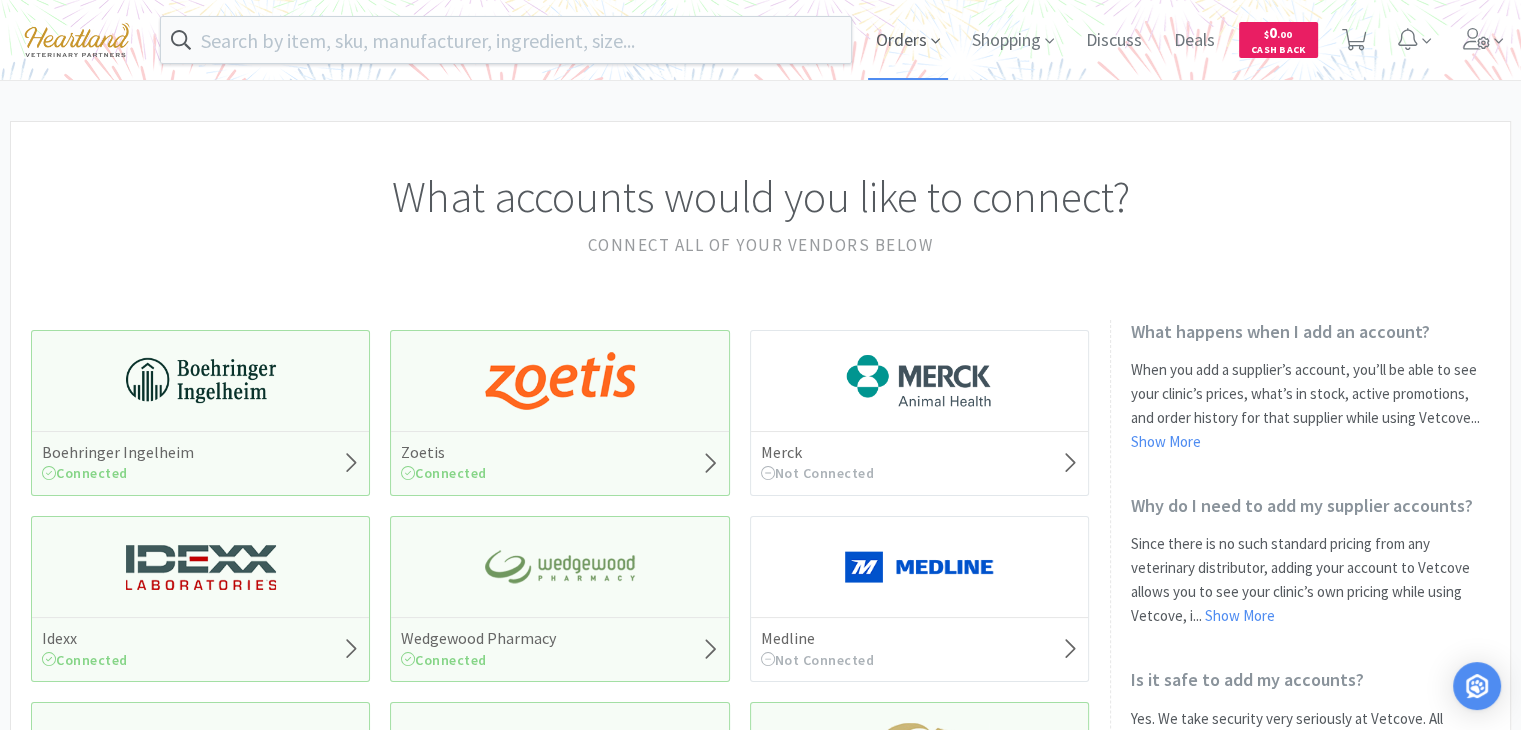 click on "Orders" at bounding box center [908, 40] 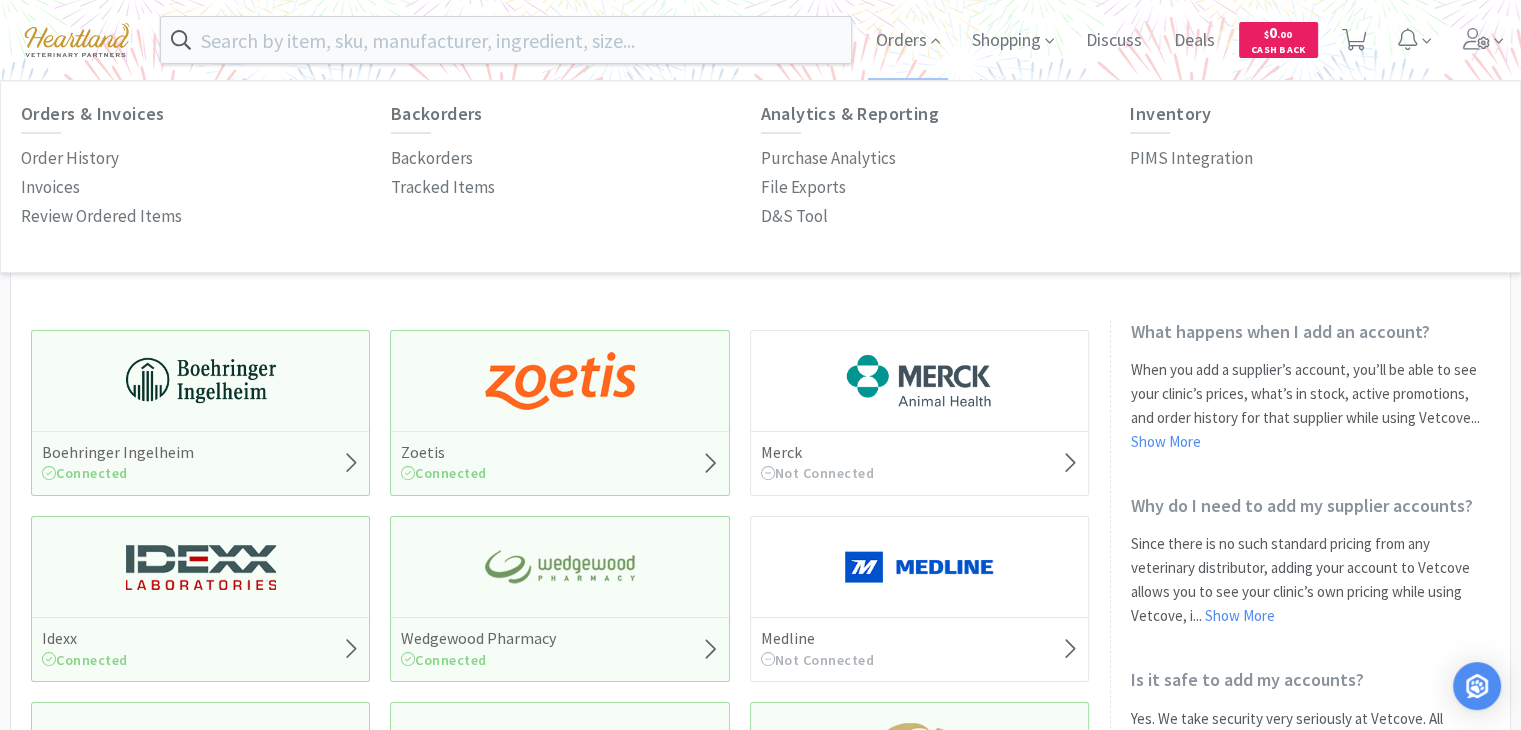 click on "Orders & Invoices Order History Invoices Review Ordered Items Backorders Backorders Tracked Items Analytics & Reporting Purchase Analytics File Exports D&S Tool Inventory PIMS Integration" at bounding box center [760, 168] 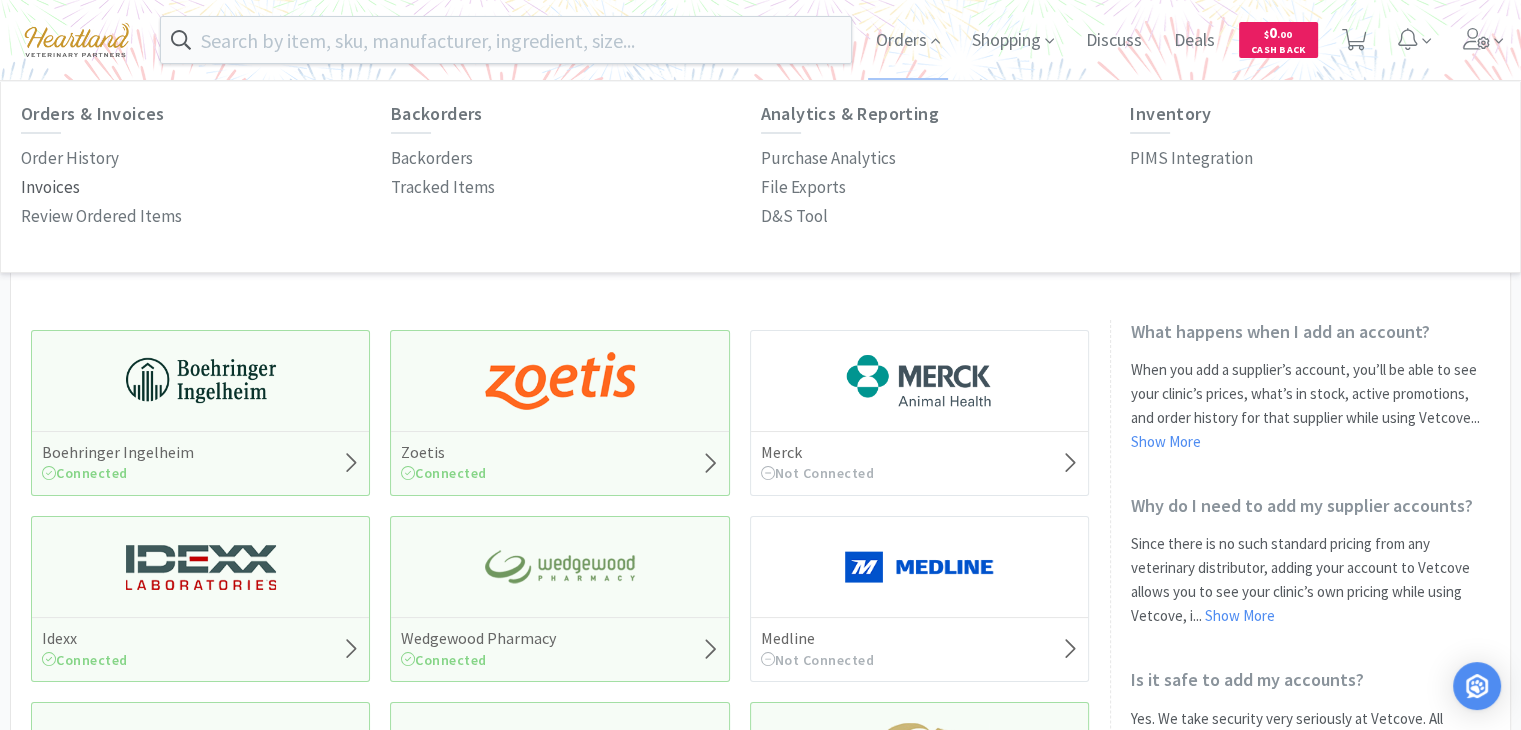 click on "Invoices" at bounding box center [50, 187] 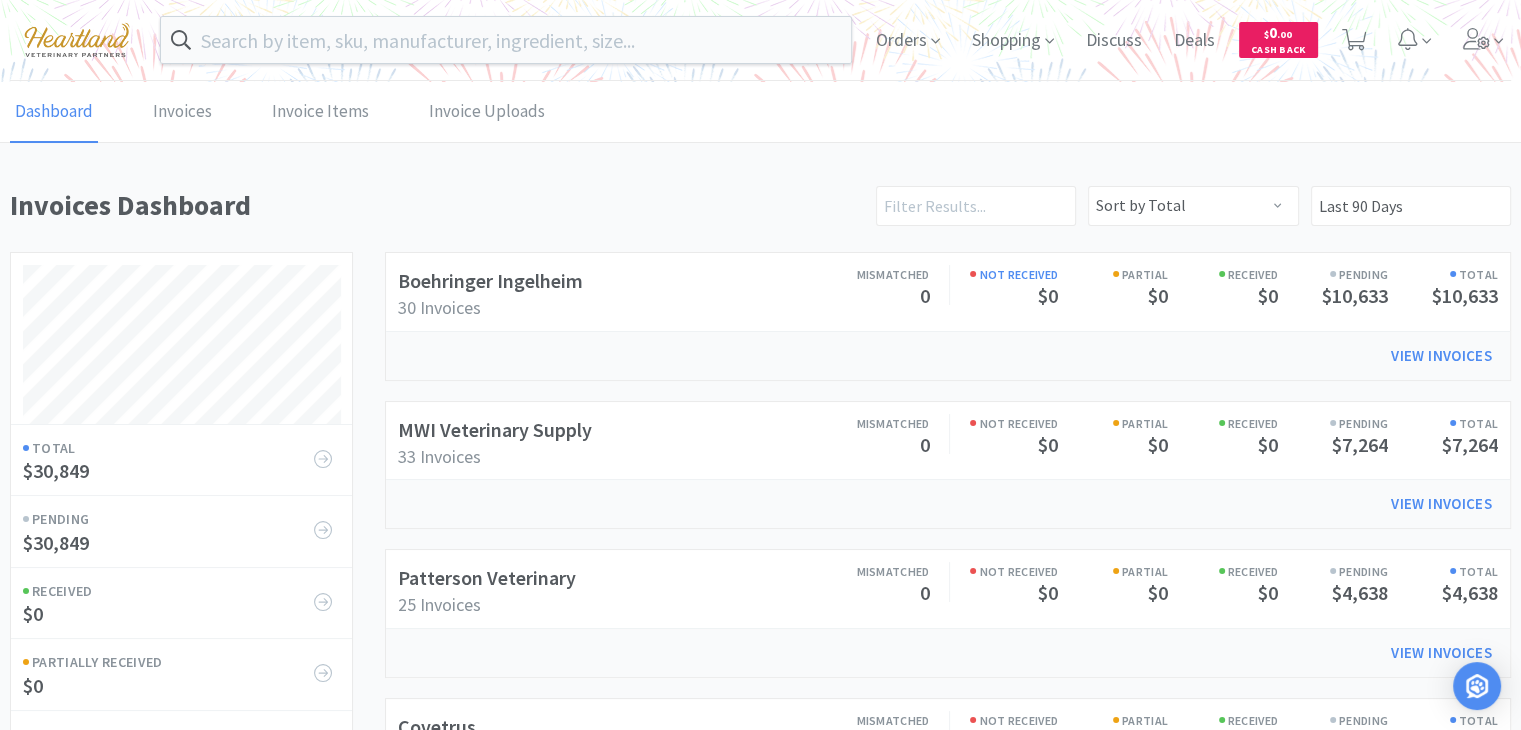 scroll, scrollTop: 998895, scrollLeft: 998499, axis: both 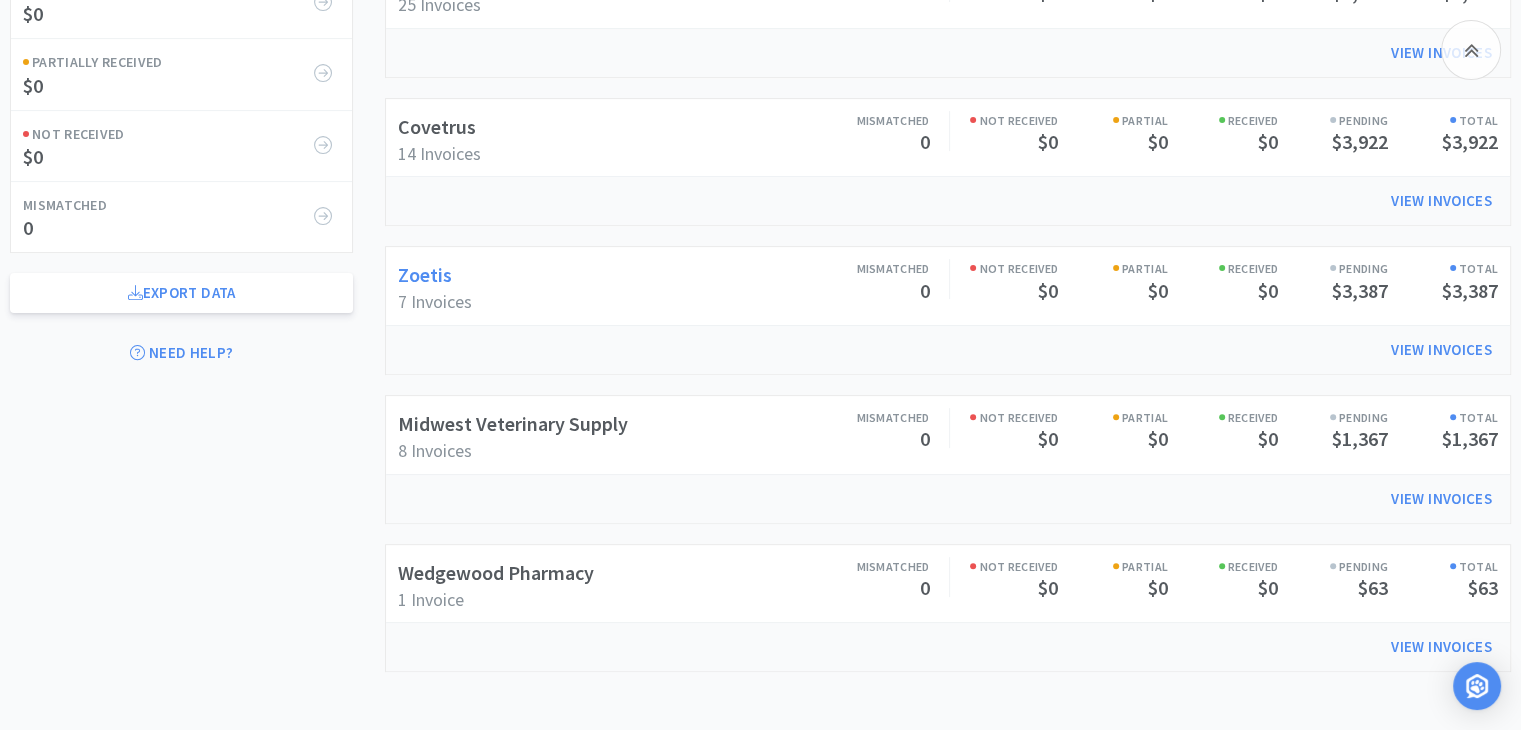click on "Zoetis" at bounding box center [425, 274] 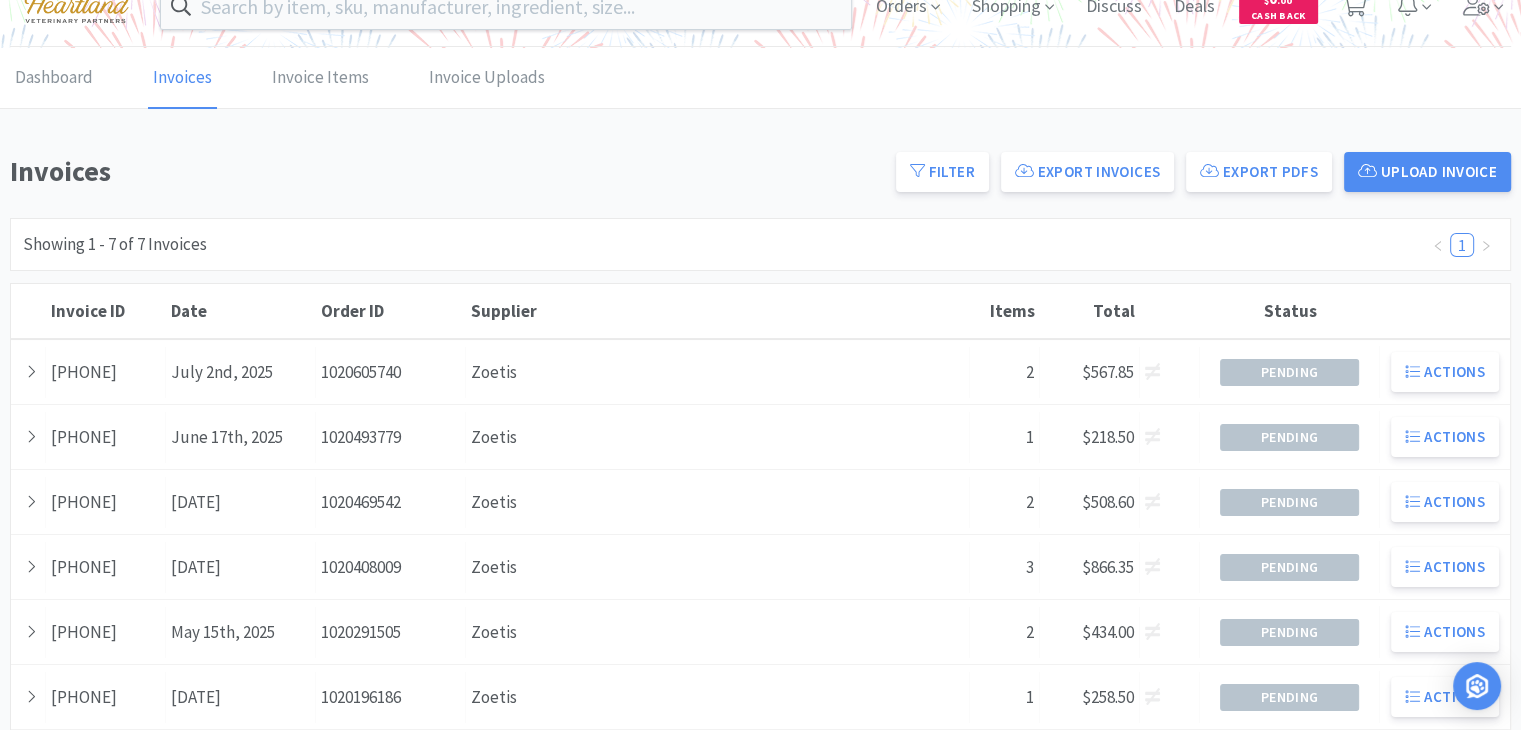 scroll, scrollTop: 0, scrollLeft: 0, axis: both 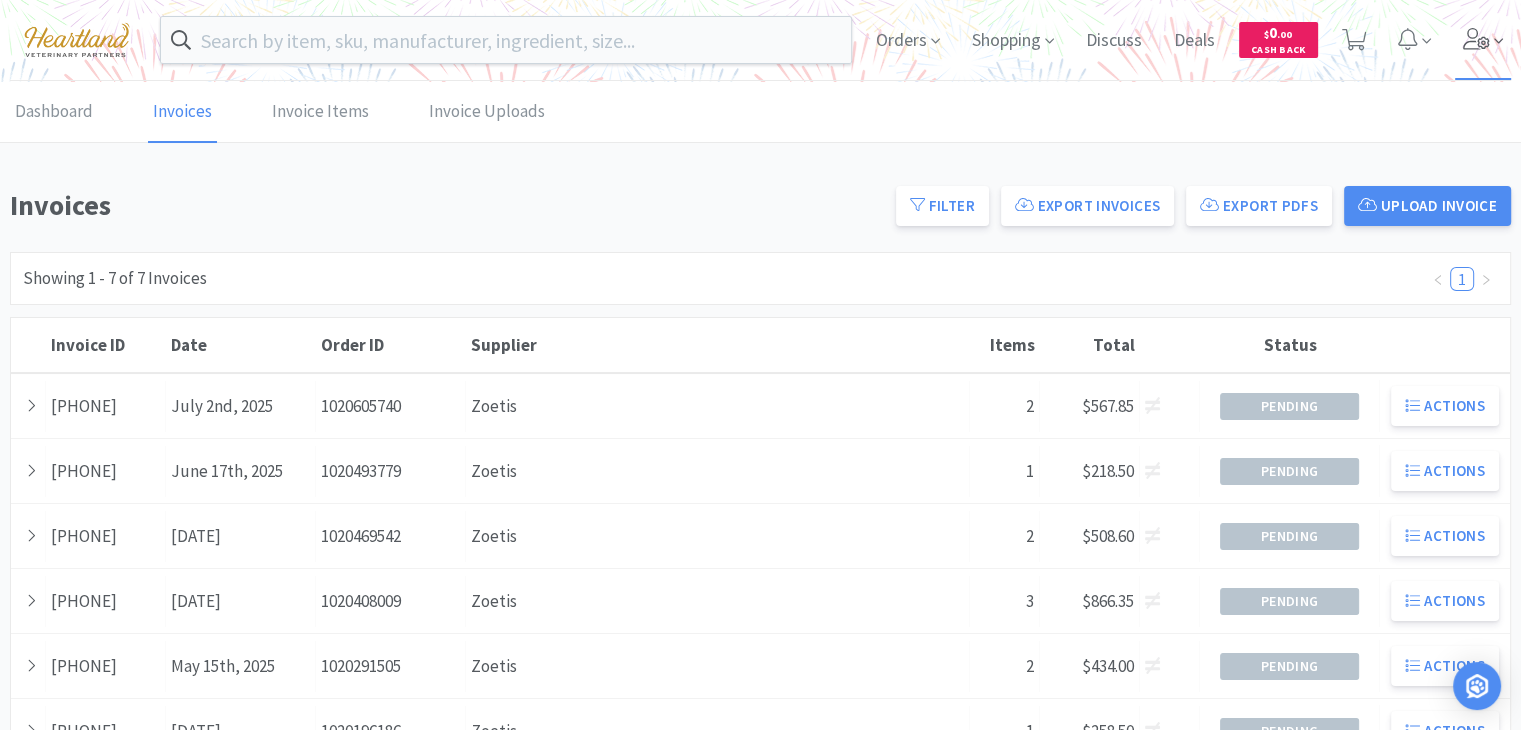 click at bounding box center (1414, 40) 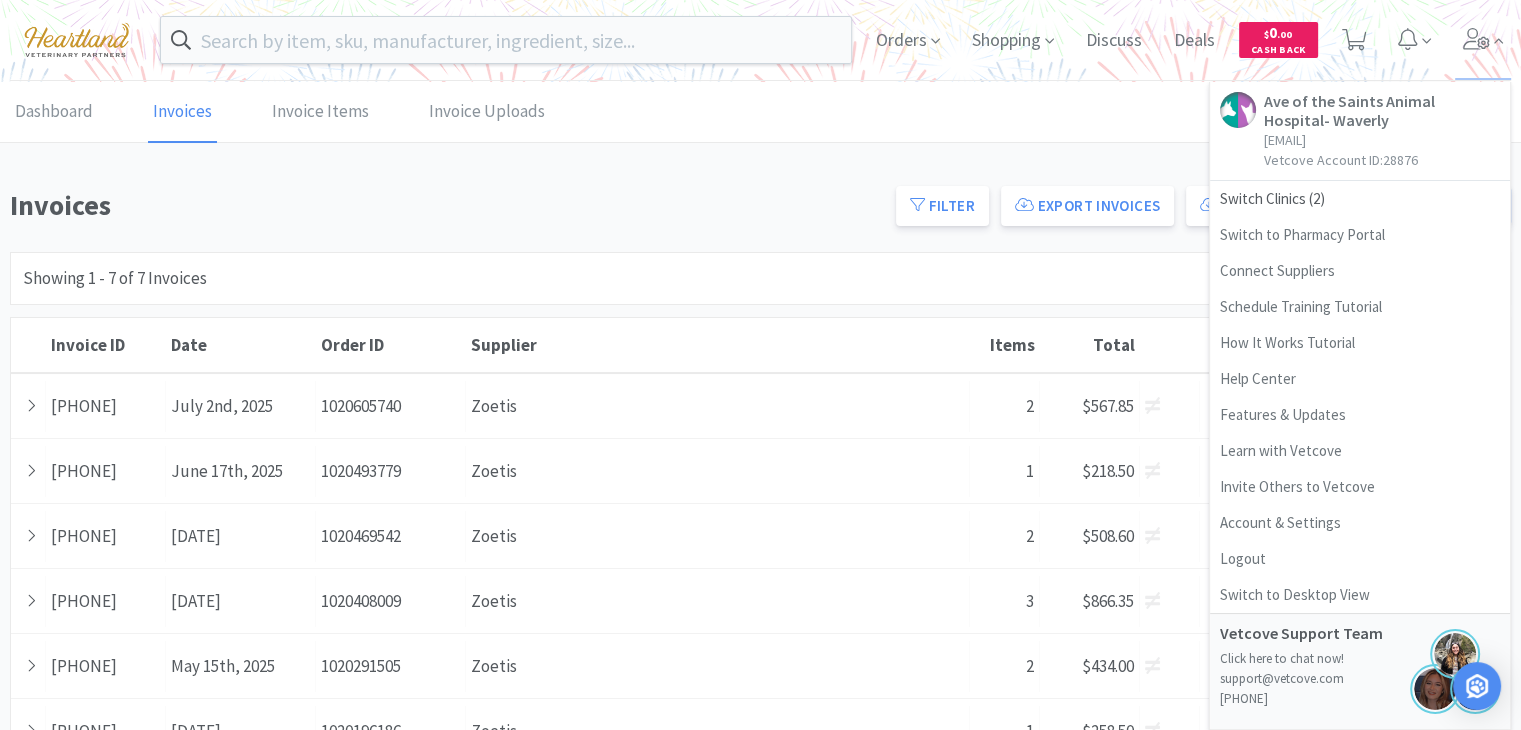 click on "Invoices" at bounding box center [447, 205] 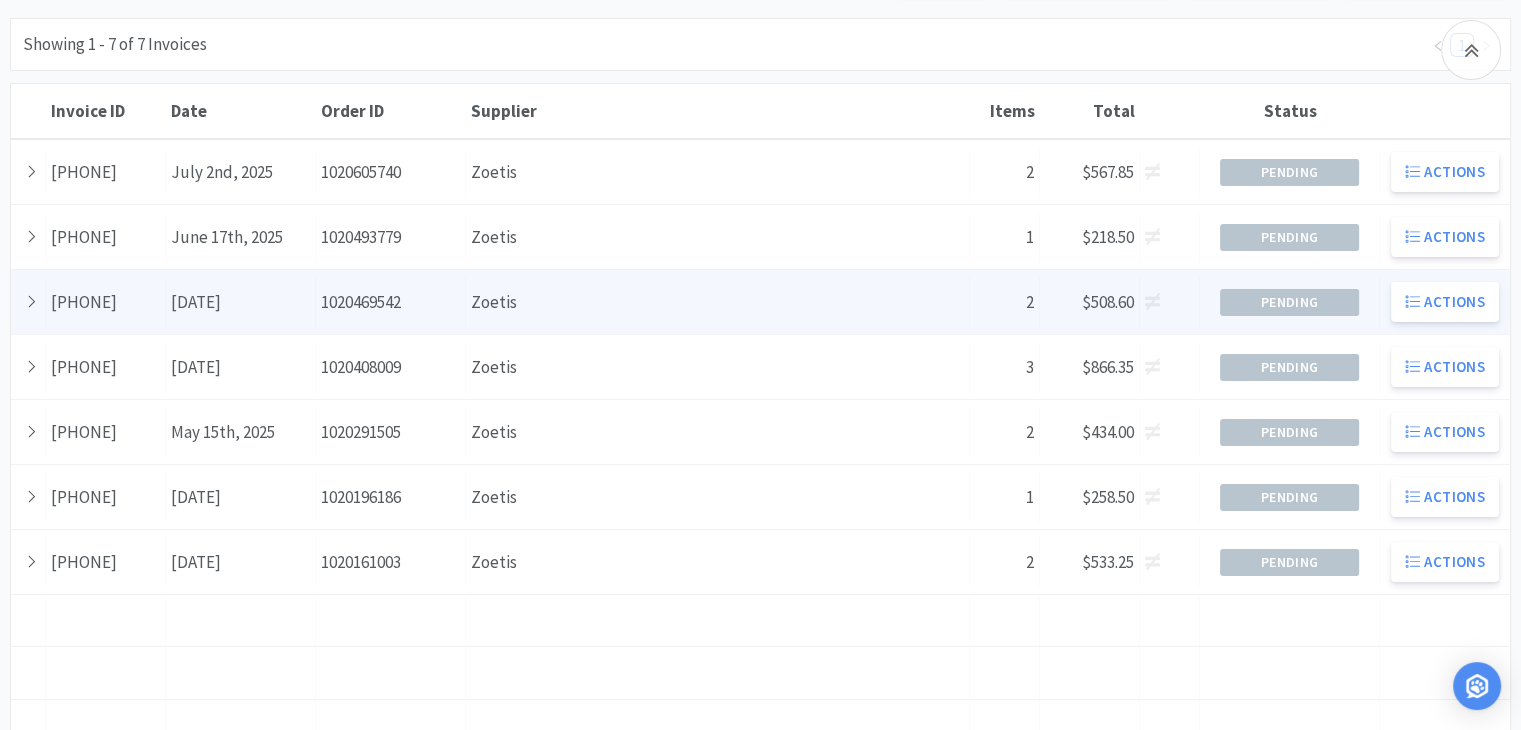 scroll, scrollTop: 200, scrollLeft: 0, axis: vertical 